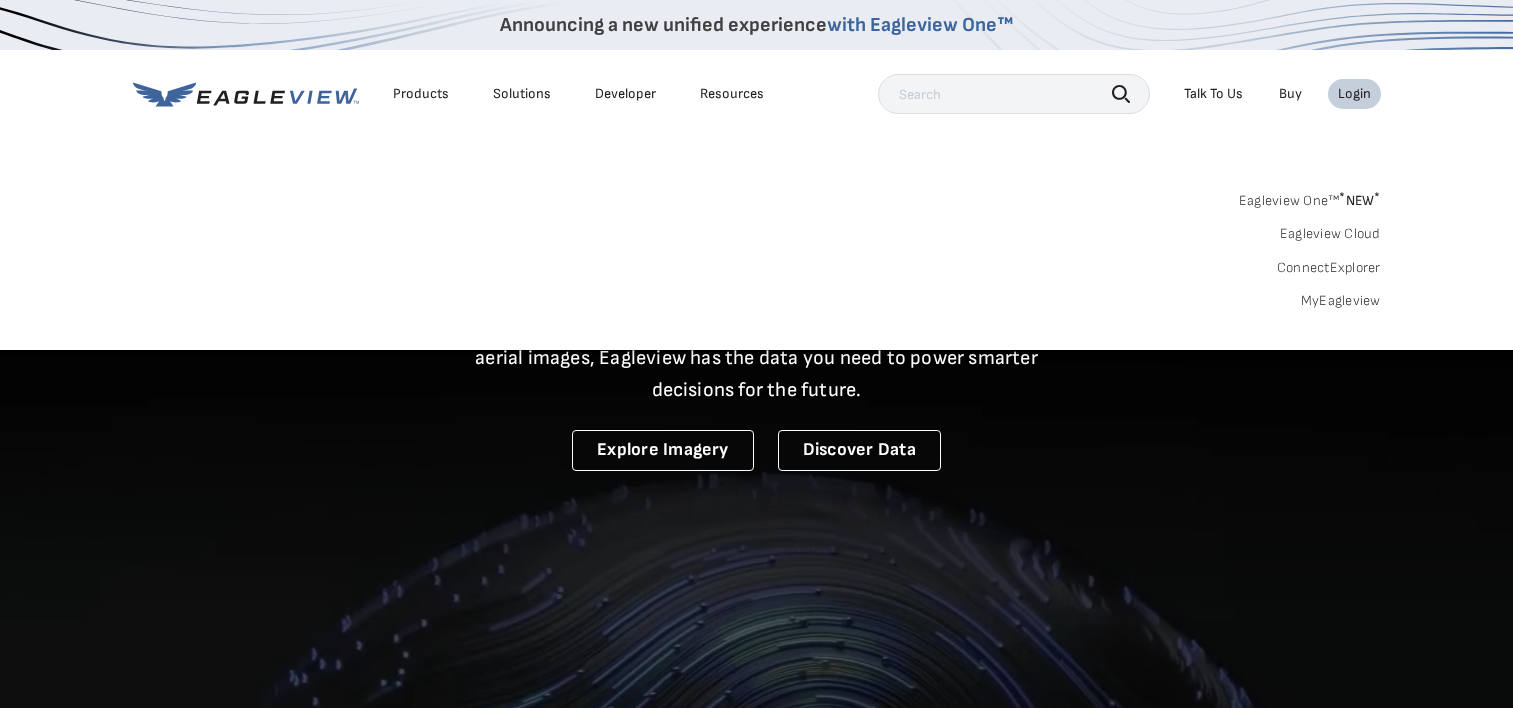 scroll, scrollTop: 0, scrollLeft: 0, axis: both 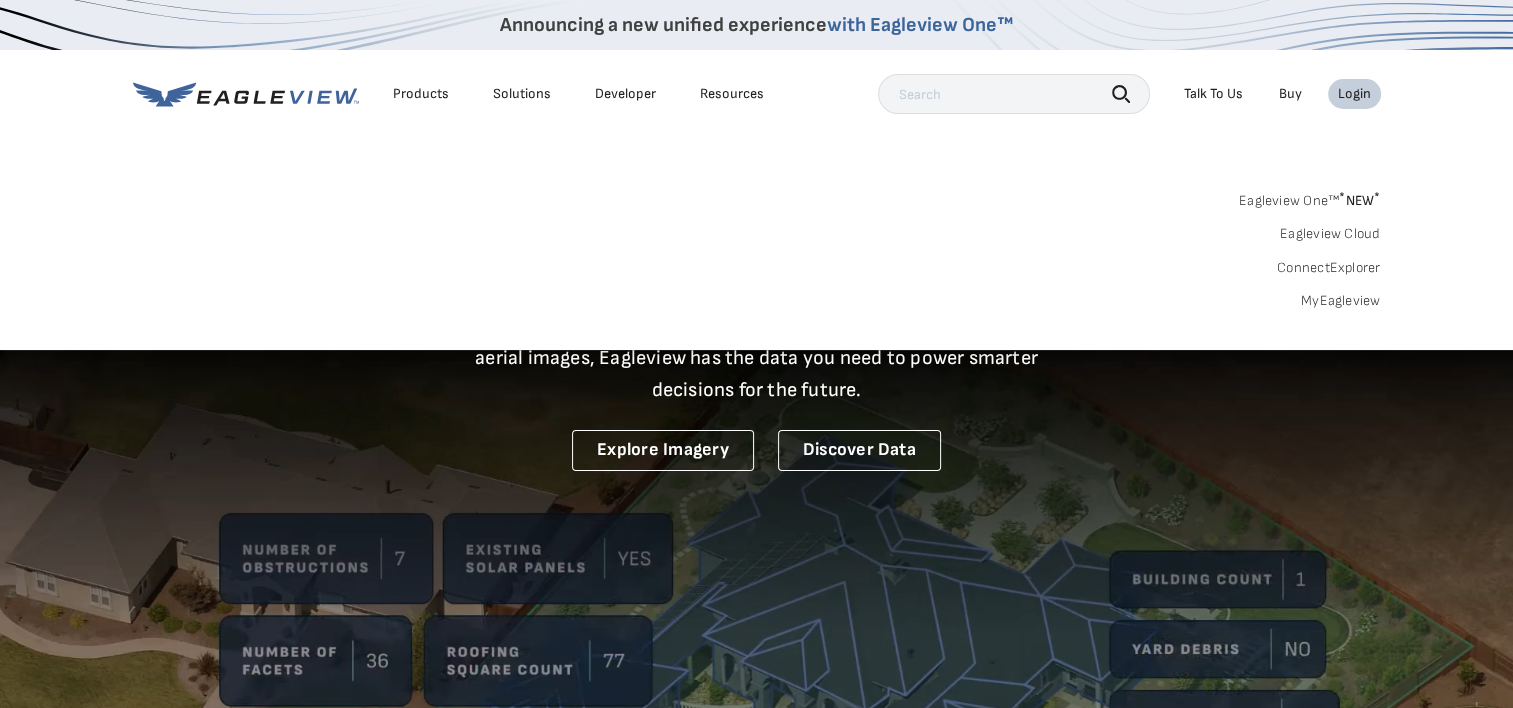 click on "Login" at bounding box center [1354, 94] 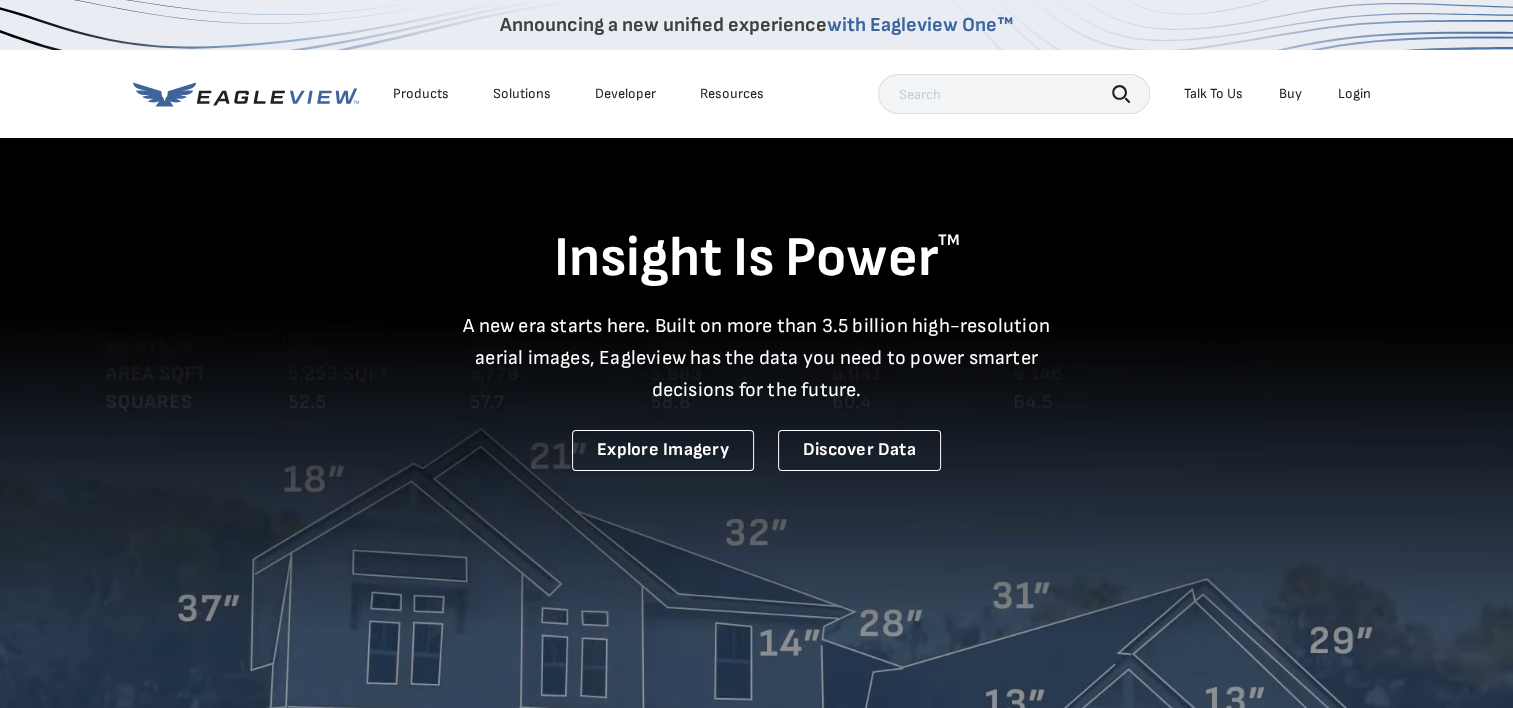 click on "Login" at bounding box center [1354, 94] 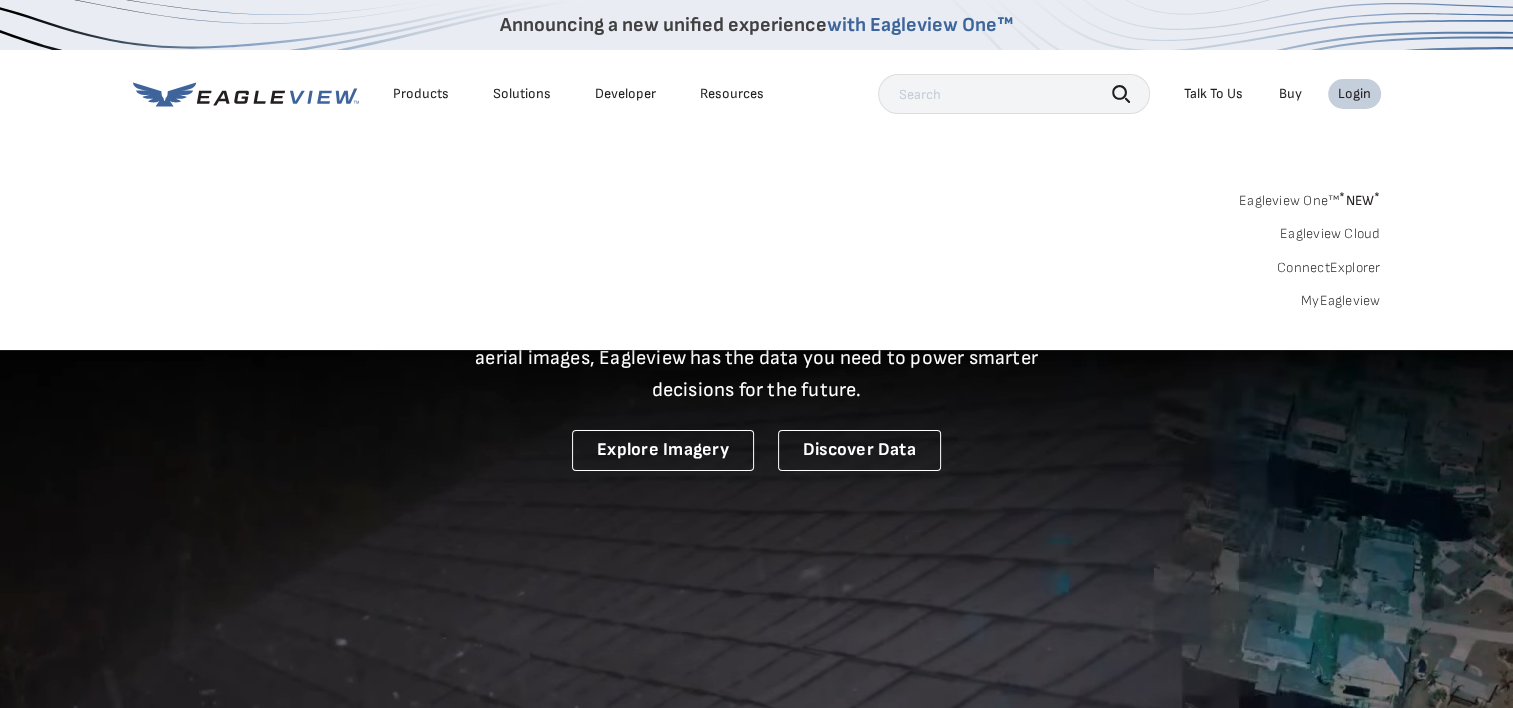 click on "MyEagleview" at bounding box center (1341, 301) 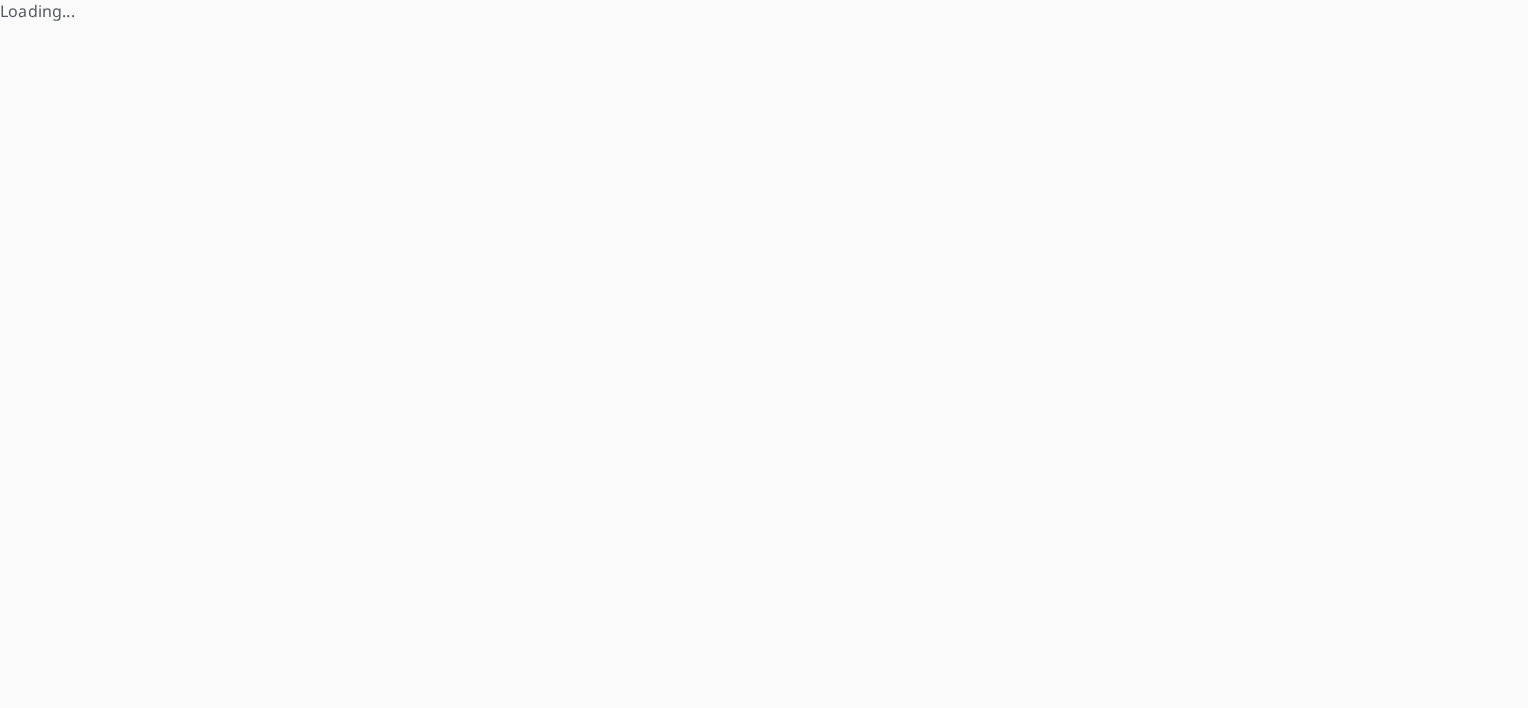 scroll, scrollTop: 0, scrollLeft: 0, axis: both 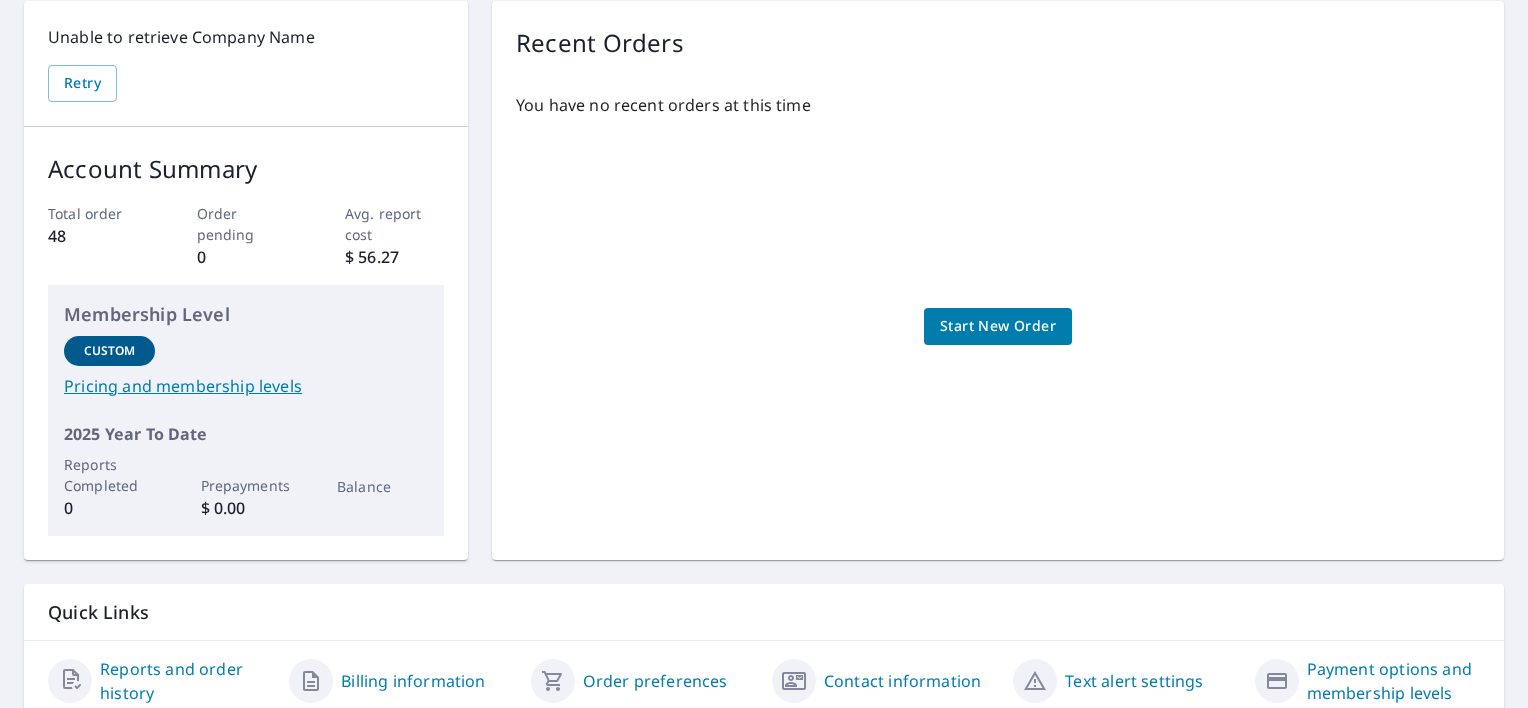 click on "Recent Orders" at bounding box center (600, 43) 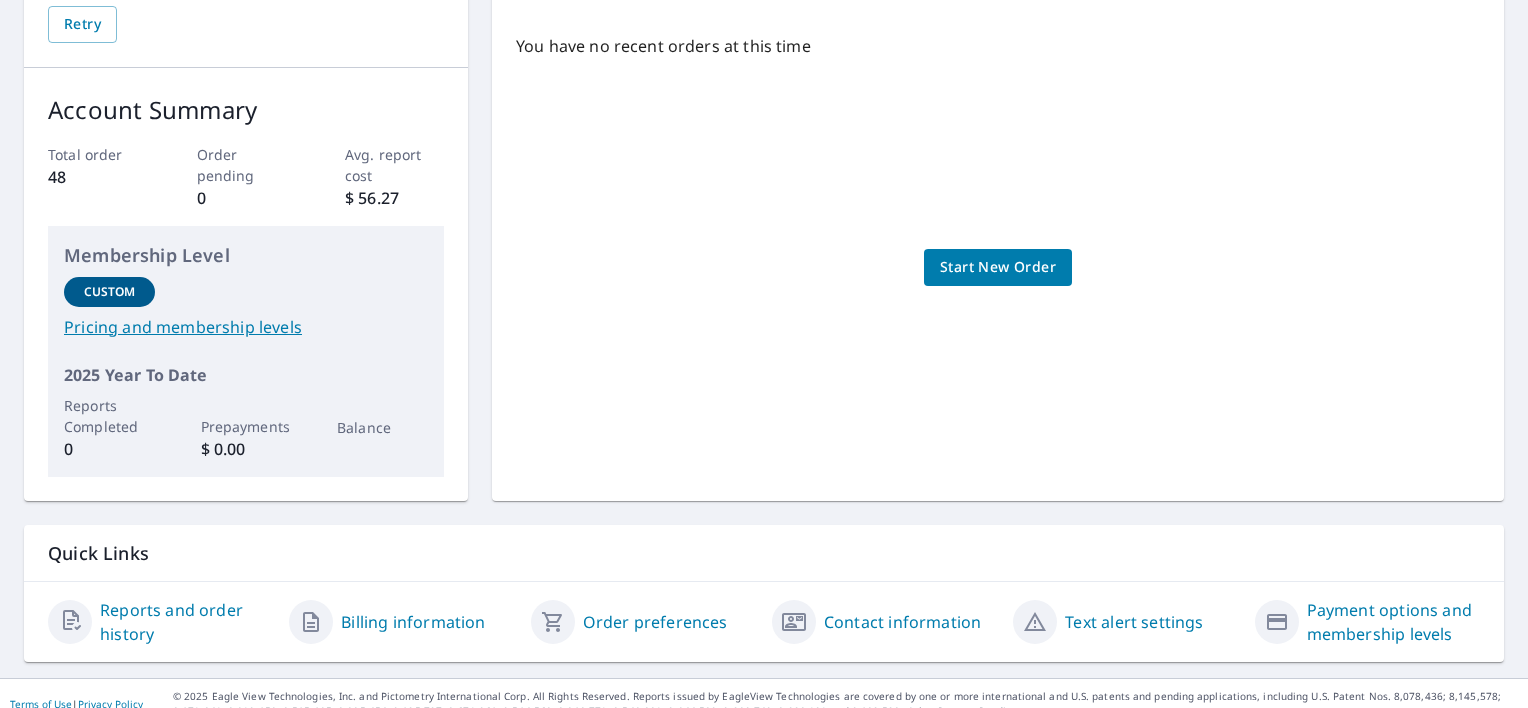 scroll, scrollTop: 279, scrollLeft: 0, axis: vertical 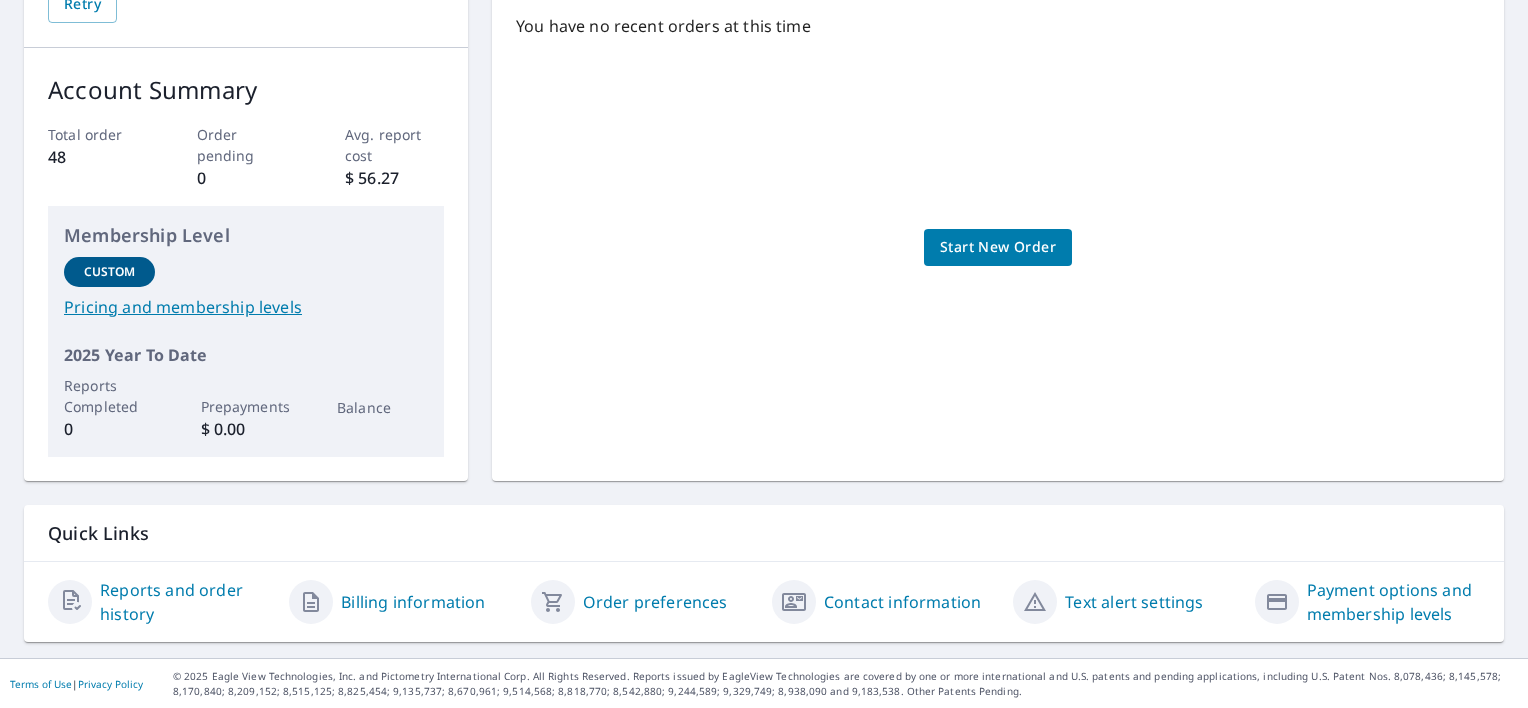 click on "Reports and order history" at bounding box center [186, 602] 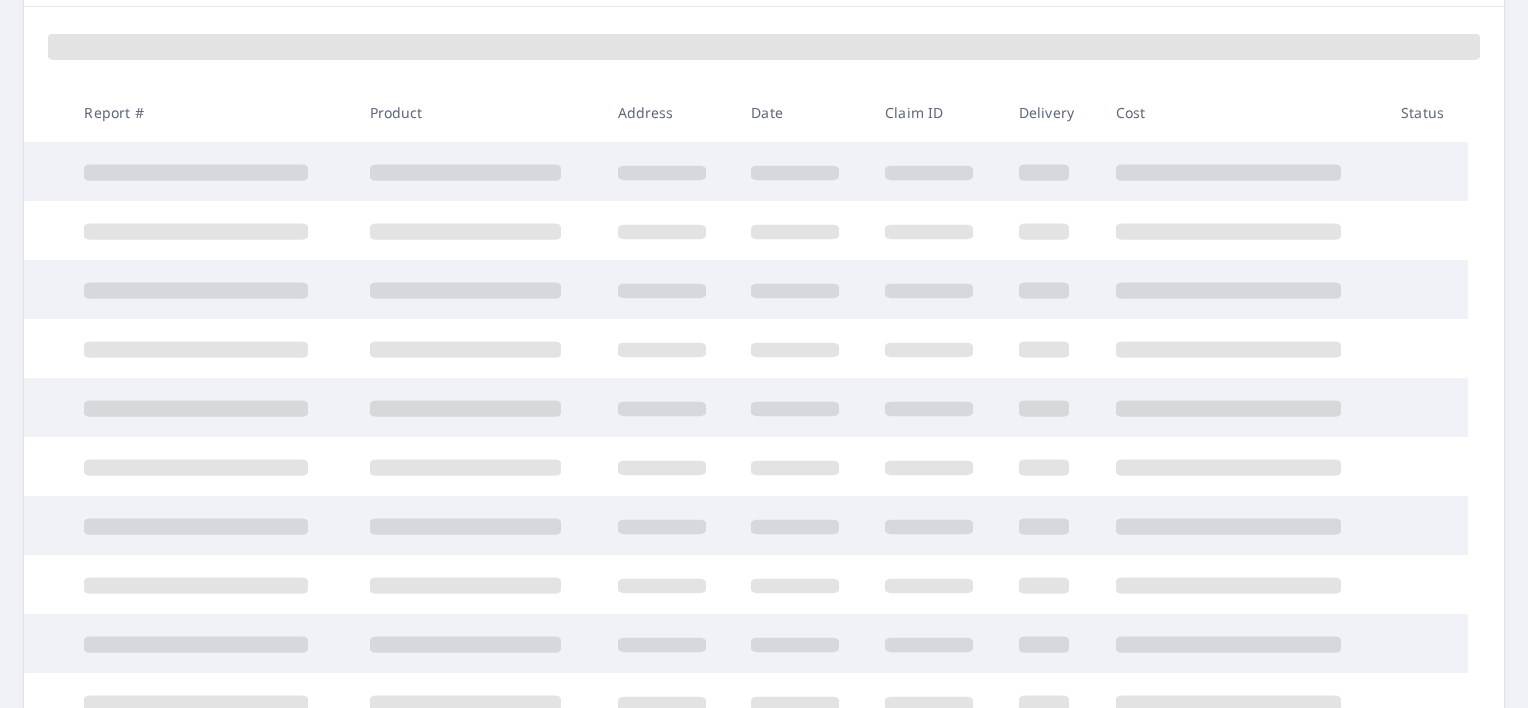 scroll, scrollTop: 0, scrollLeft: 0, axis: both 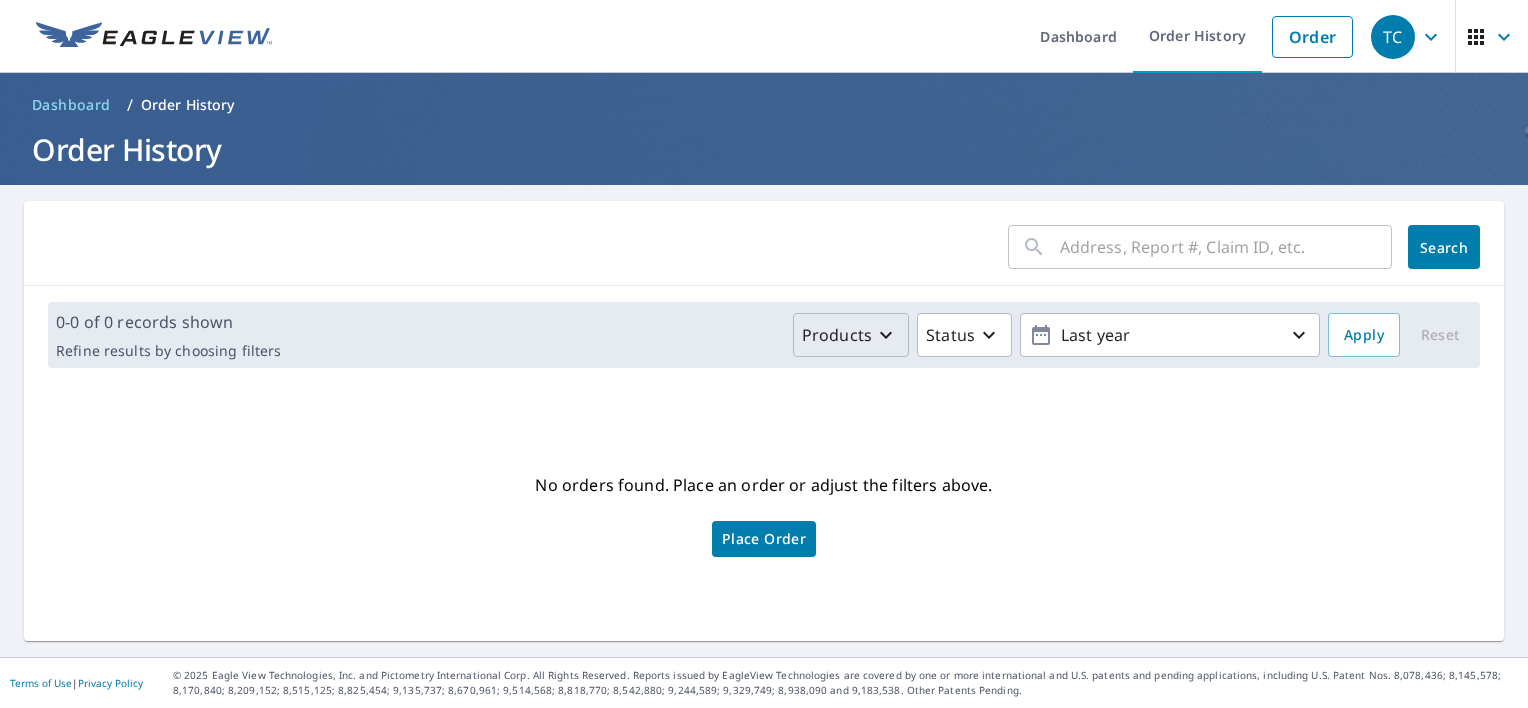 click on "Products" at bounding box center (837, 335) 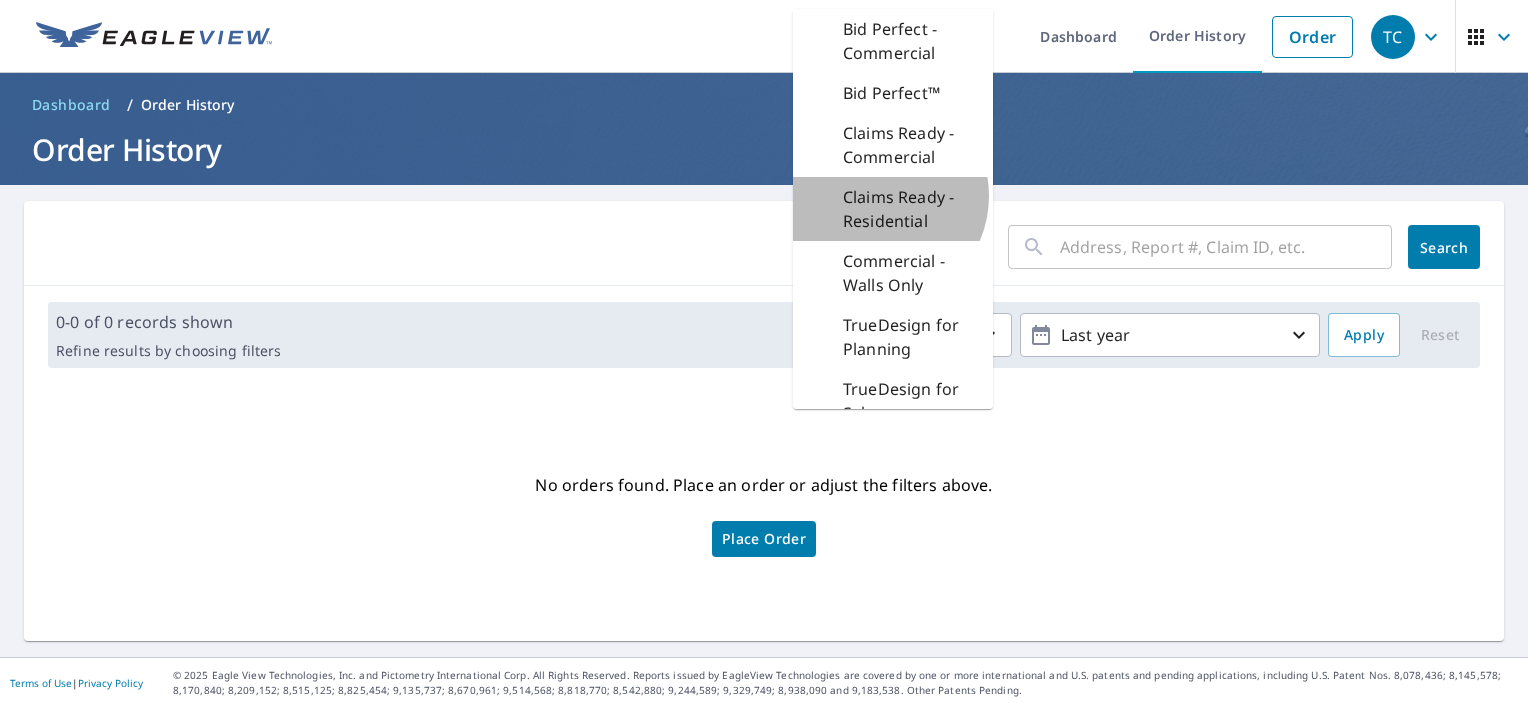 click on "Claims Ready - Residential" at bounding box center [910, 209] 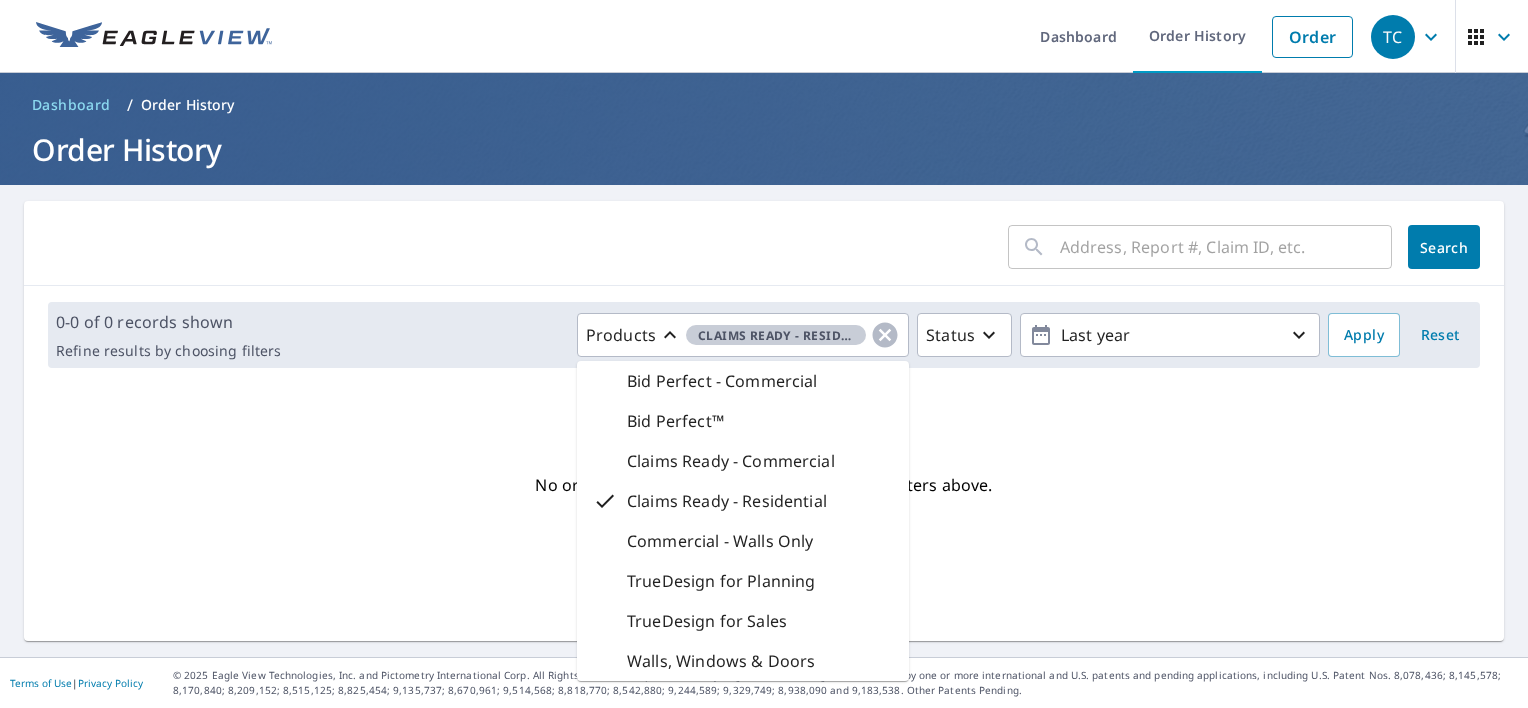 click on "No orders found. Place an order or adjust the filters above. Place Order" at bounding box center [764, 512] 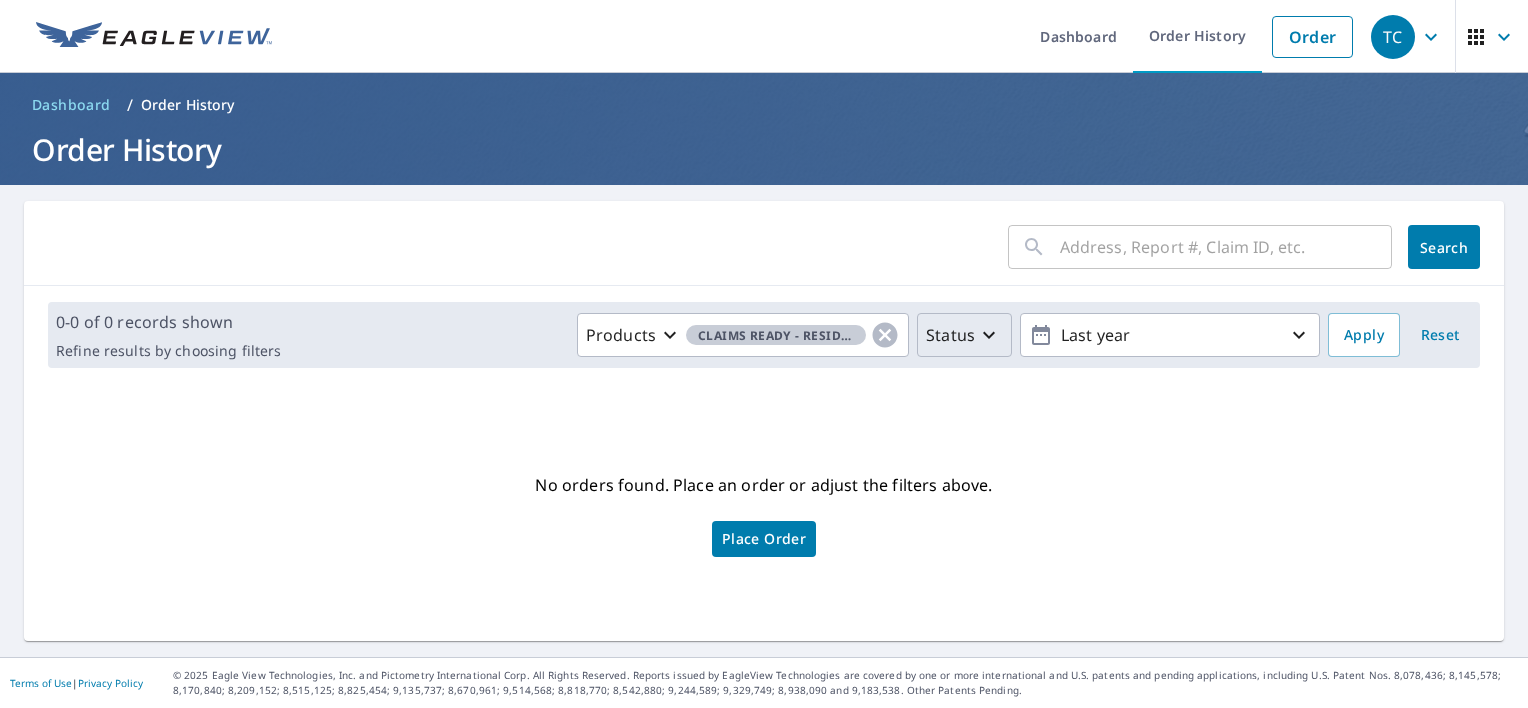click on "Status" at bounding box center [964, 335] 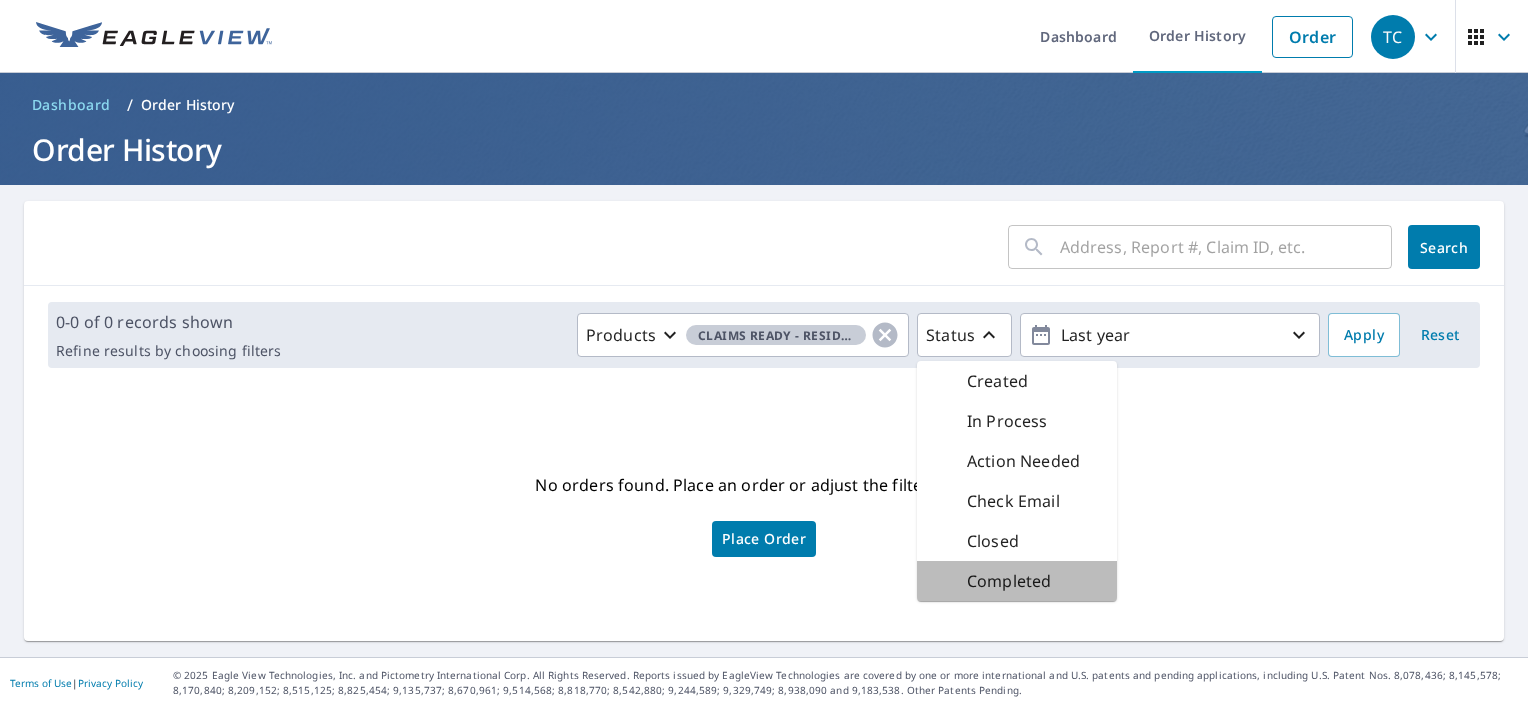 click on "Completed" at bounding box center [1009, 581] 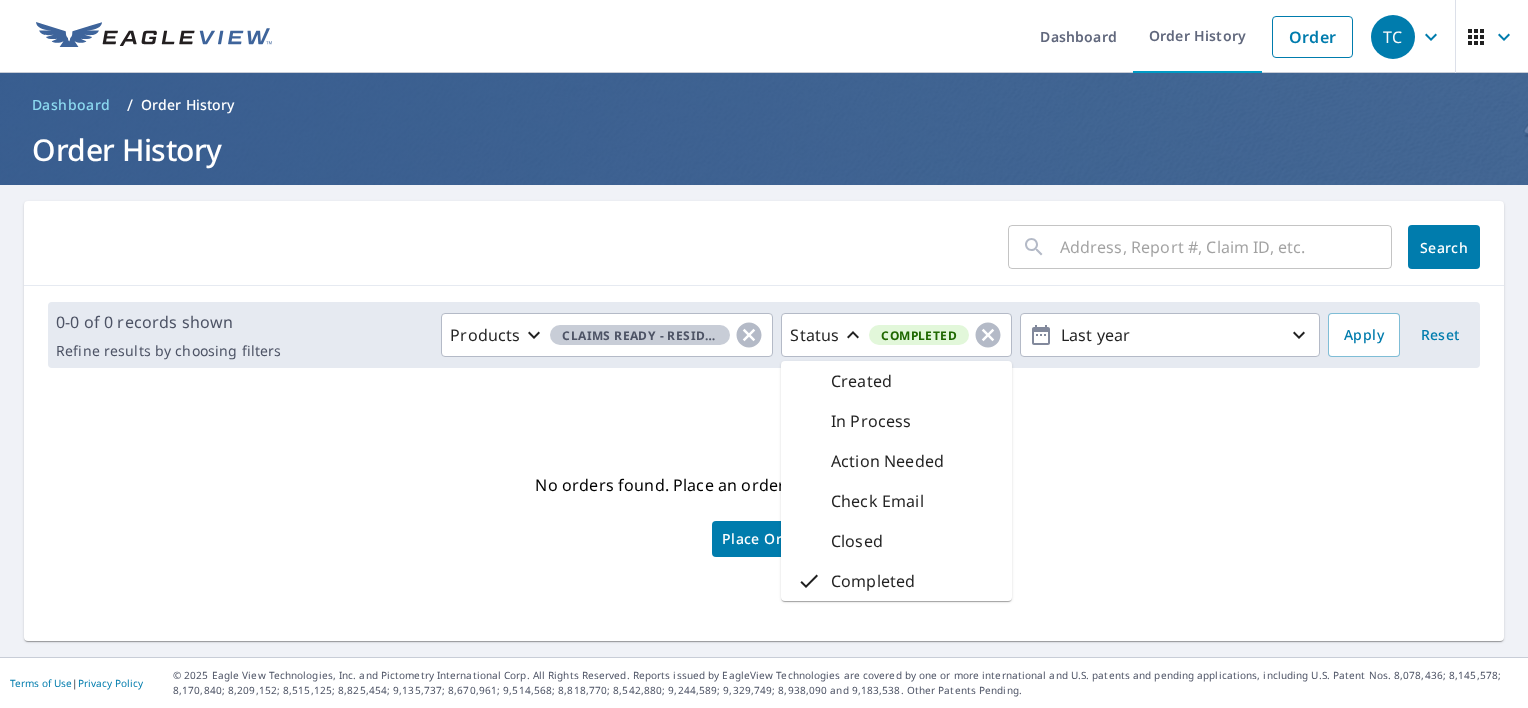 click on "No orders found. Place an order or adjust the filters above. Place Order" at bounding box center [764, 512] 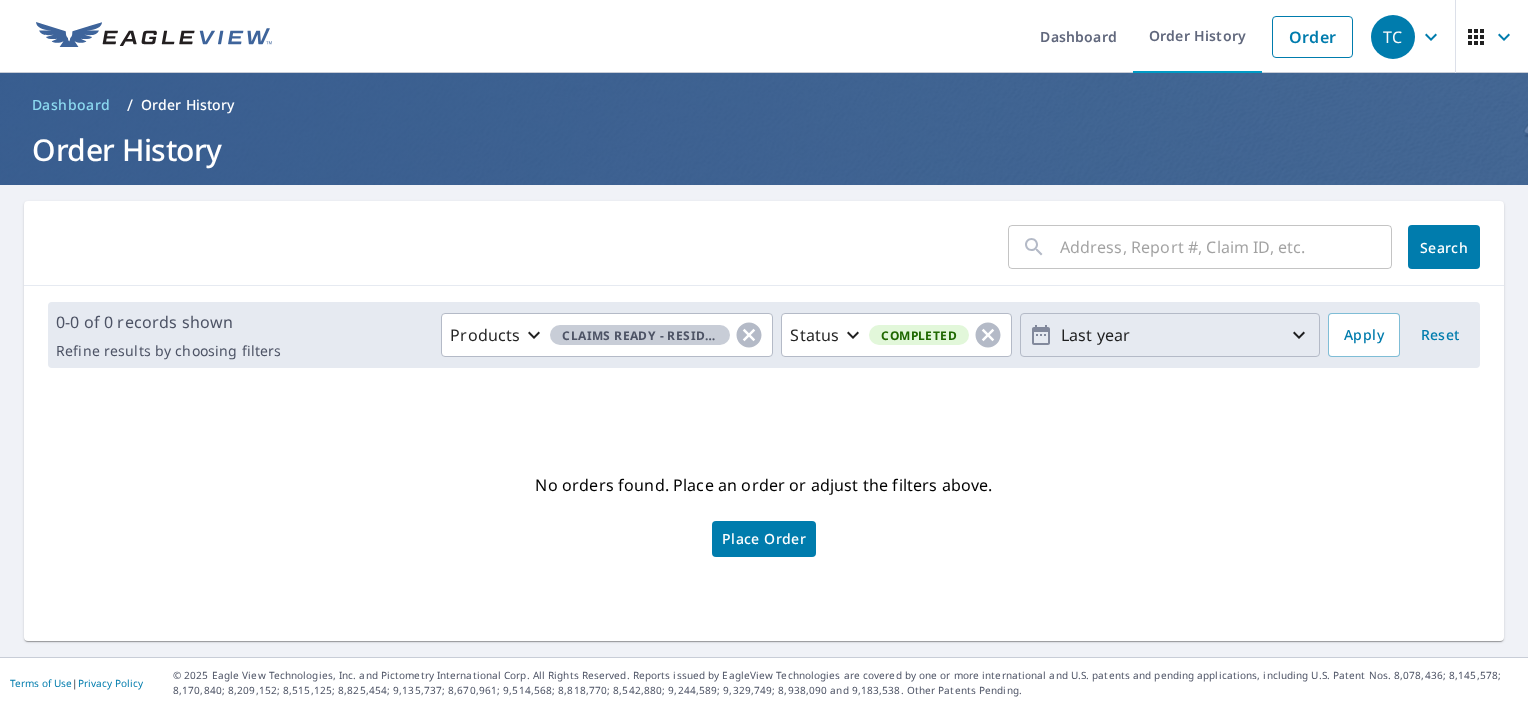 click 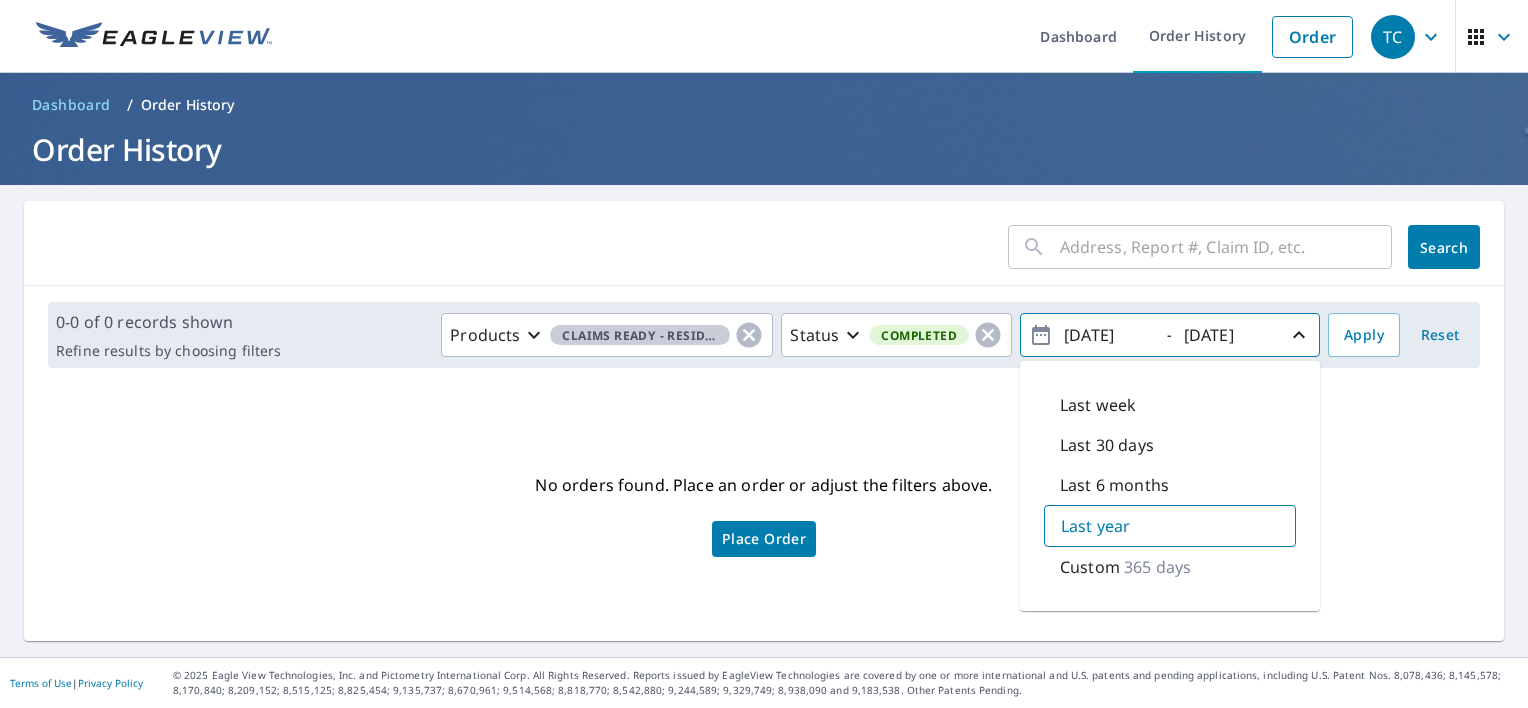 click 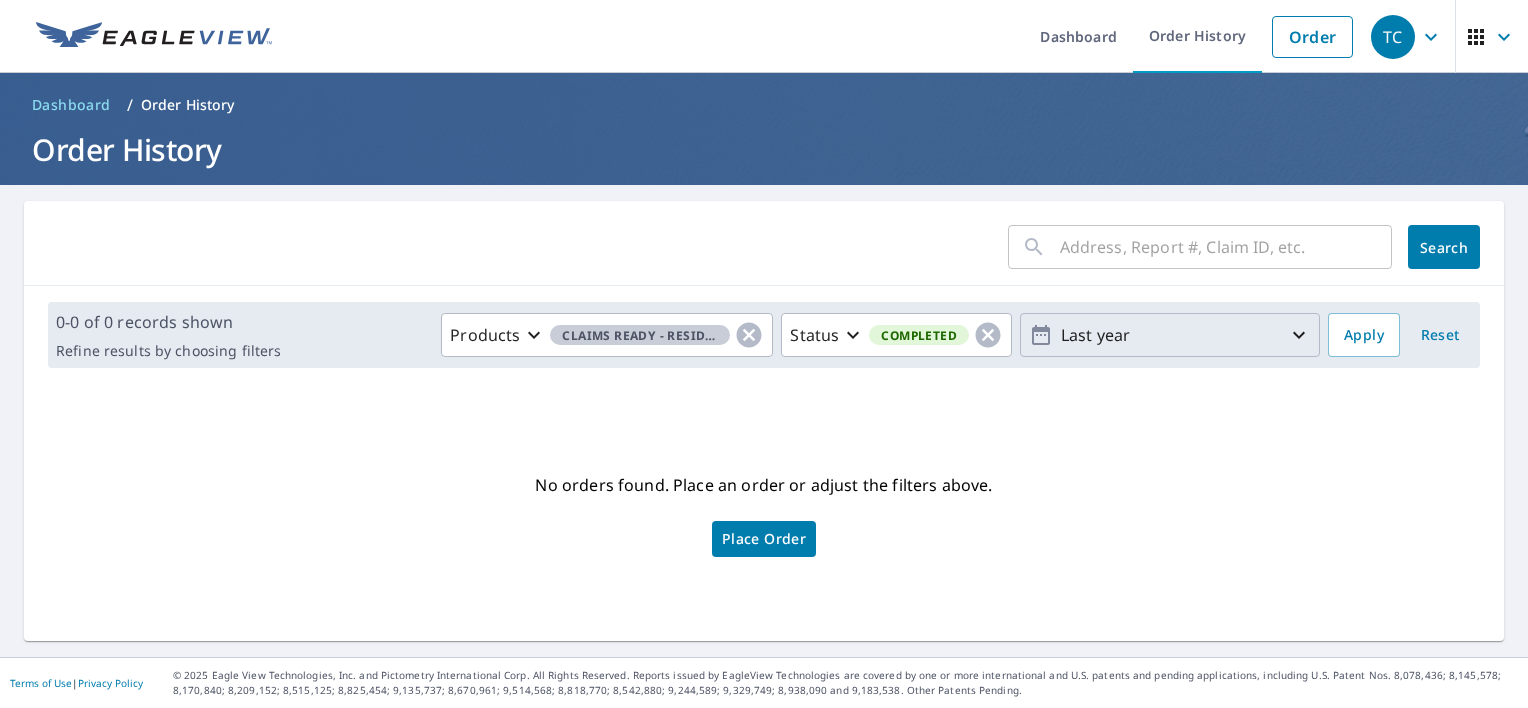 click on "Reset" at bounding box center [1440, 335] 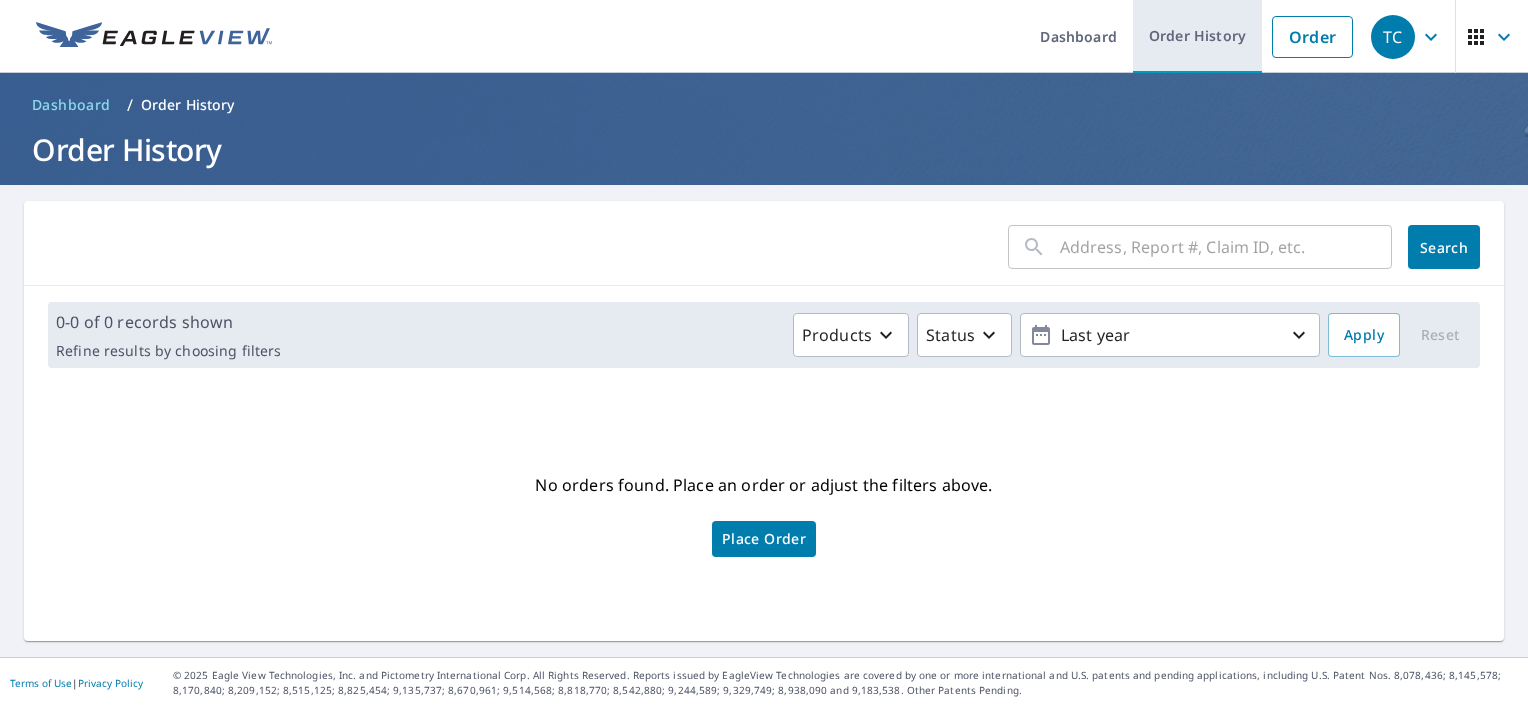 click on "Order History" at bounding box center [1197, 36] 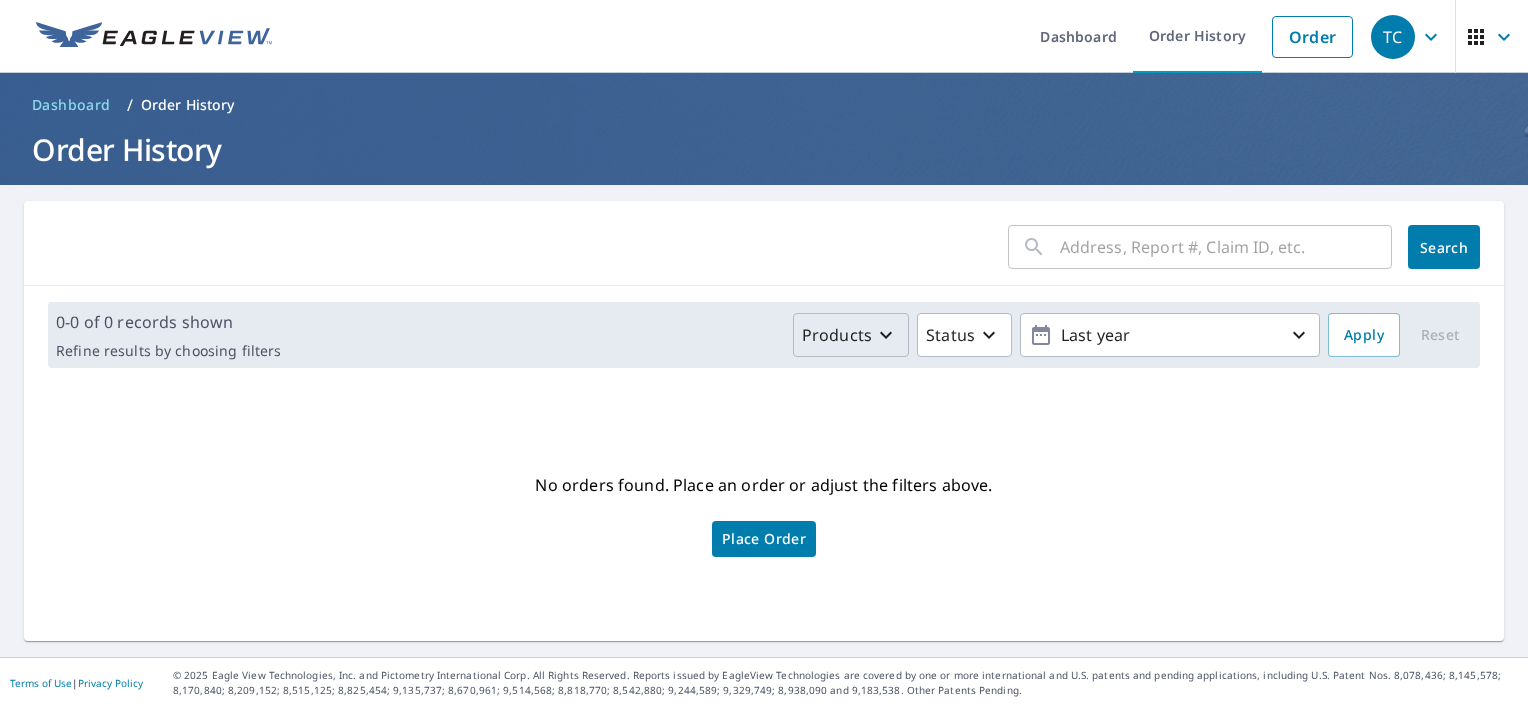 click 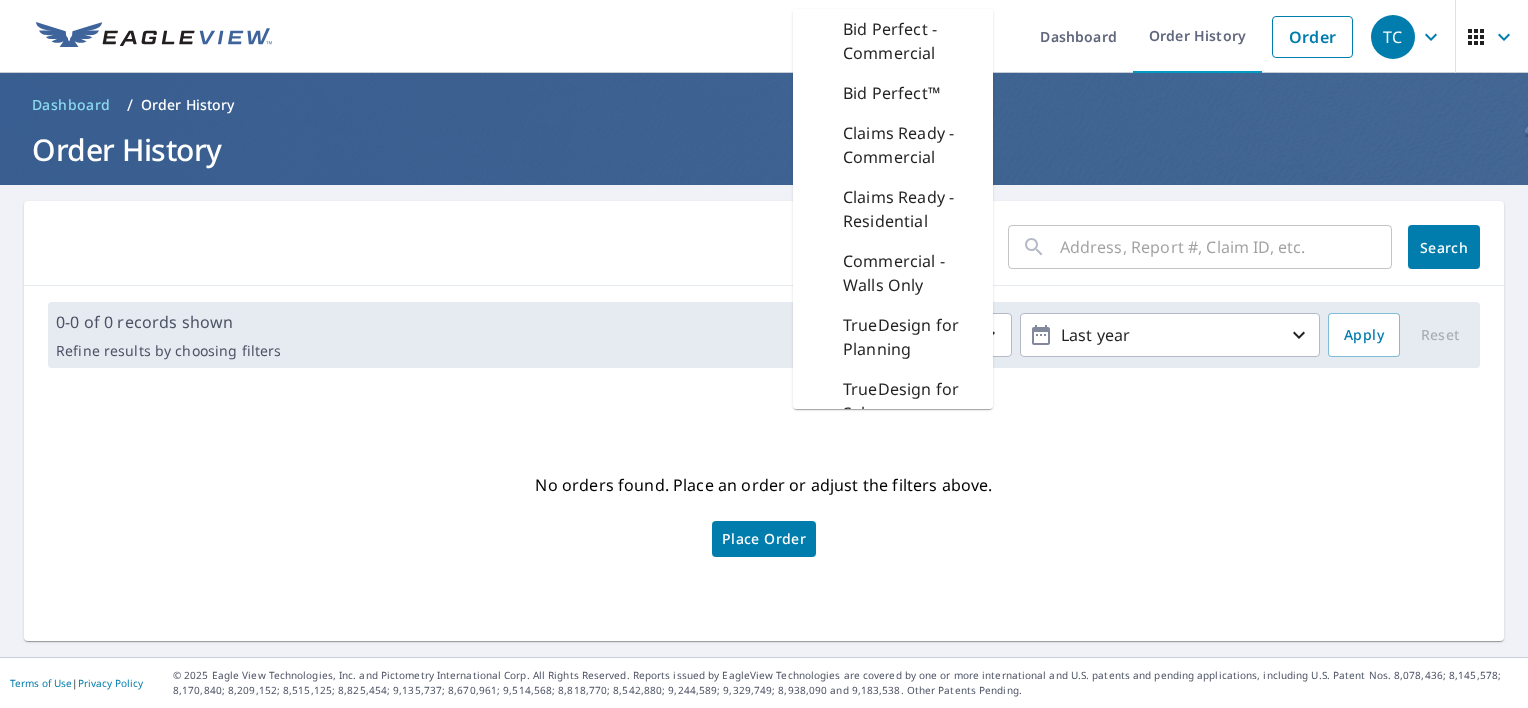 click on "No orders found. Place an order or adjust the filters above. Place Order" at bounding box center [764, 512] 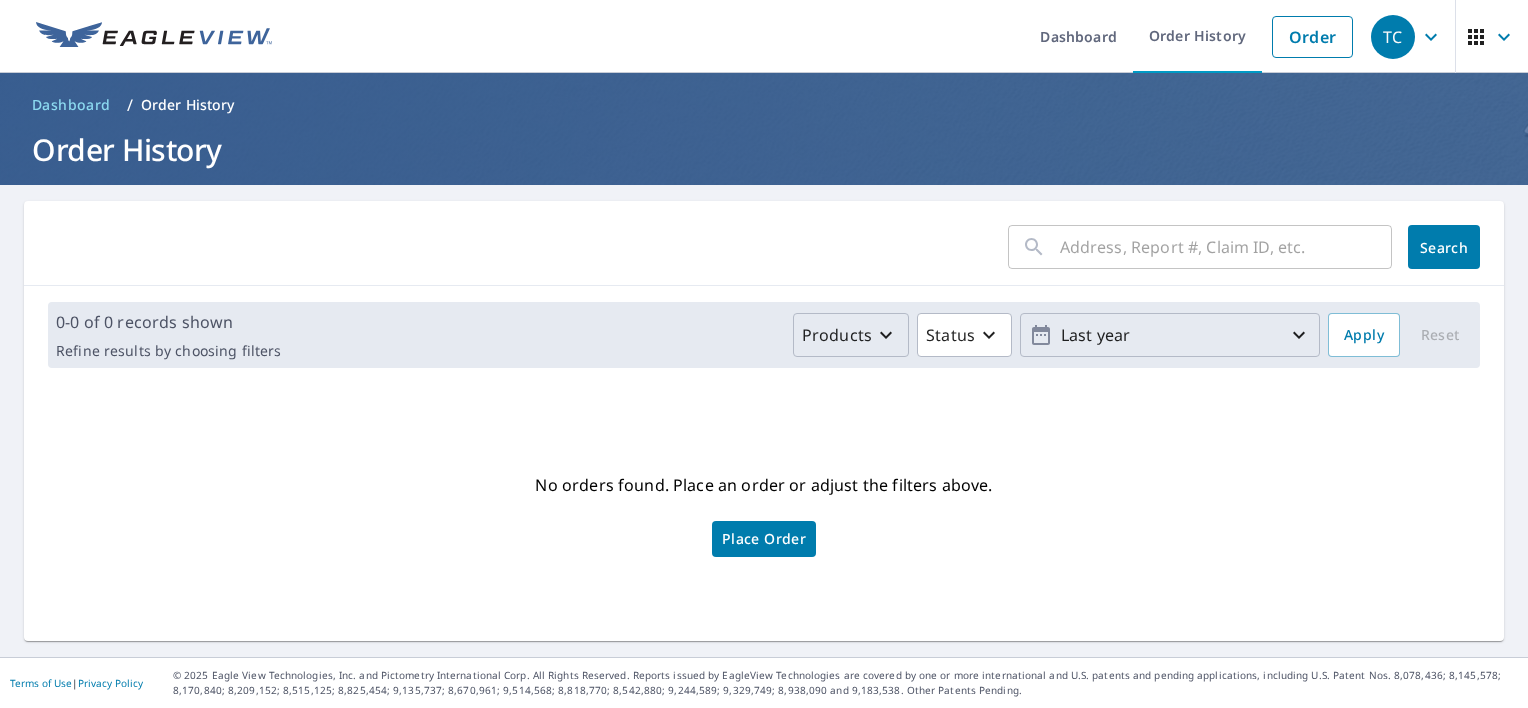 click 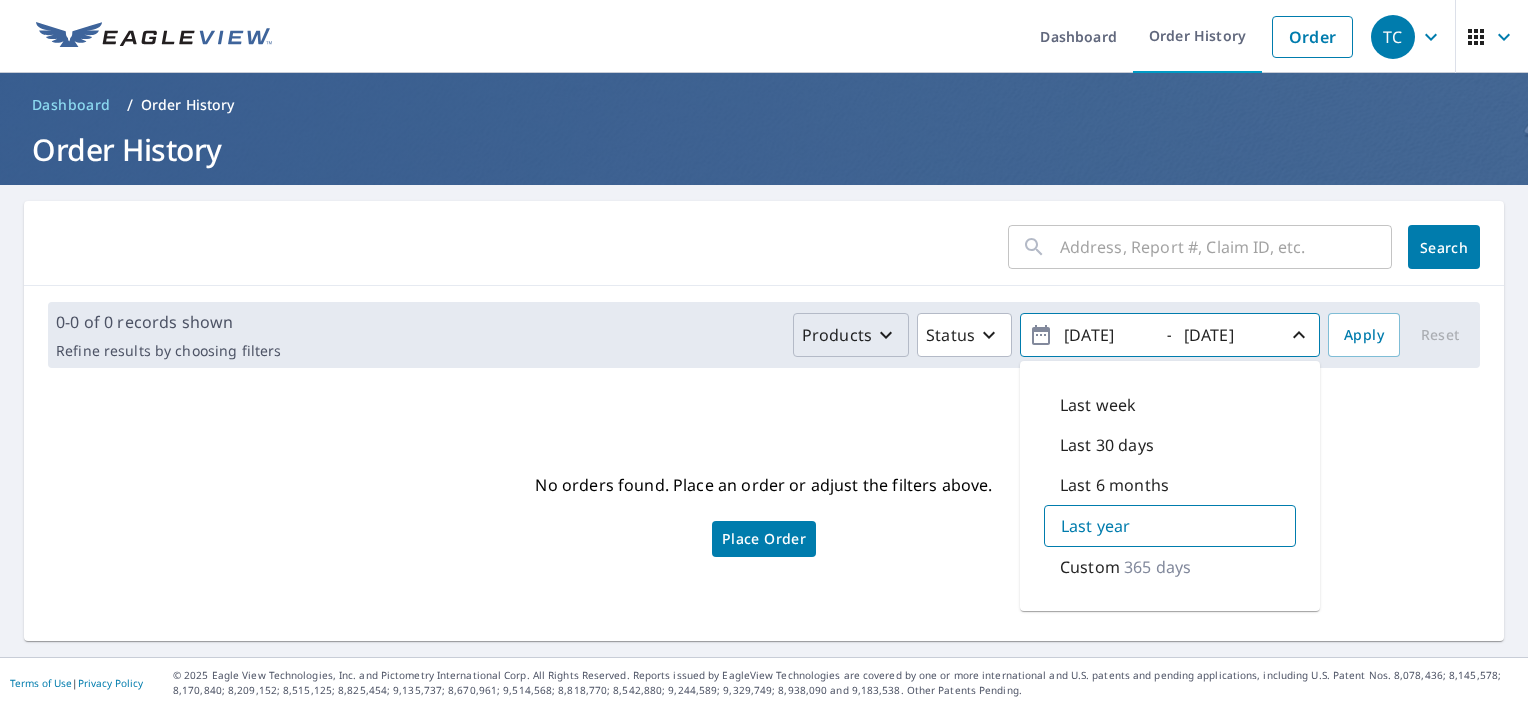 click on "Last 6 months" at bounding box center [1114, 485] 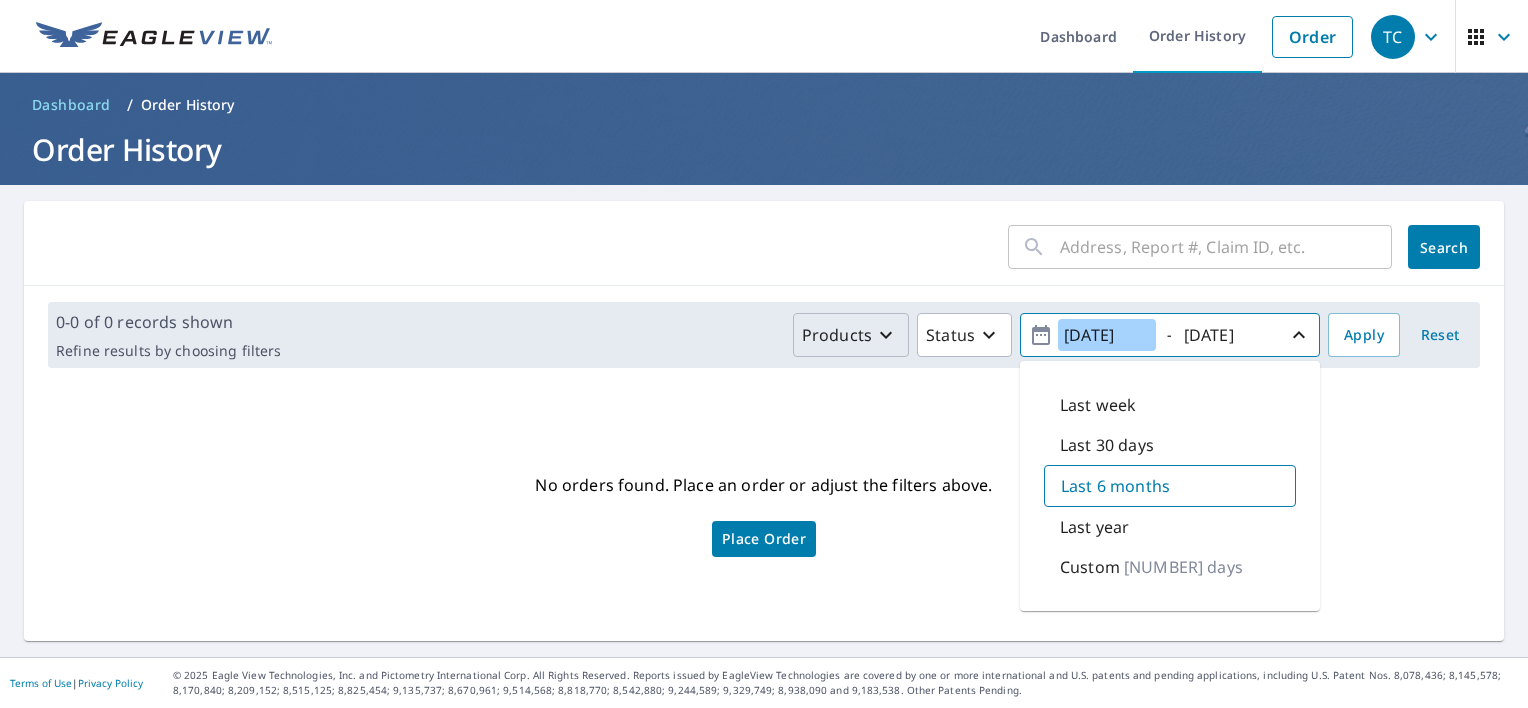 click on "2025/02/07" at bounding box center [1107, 335] 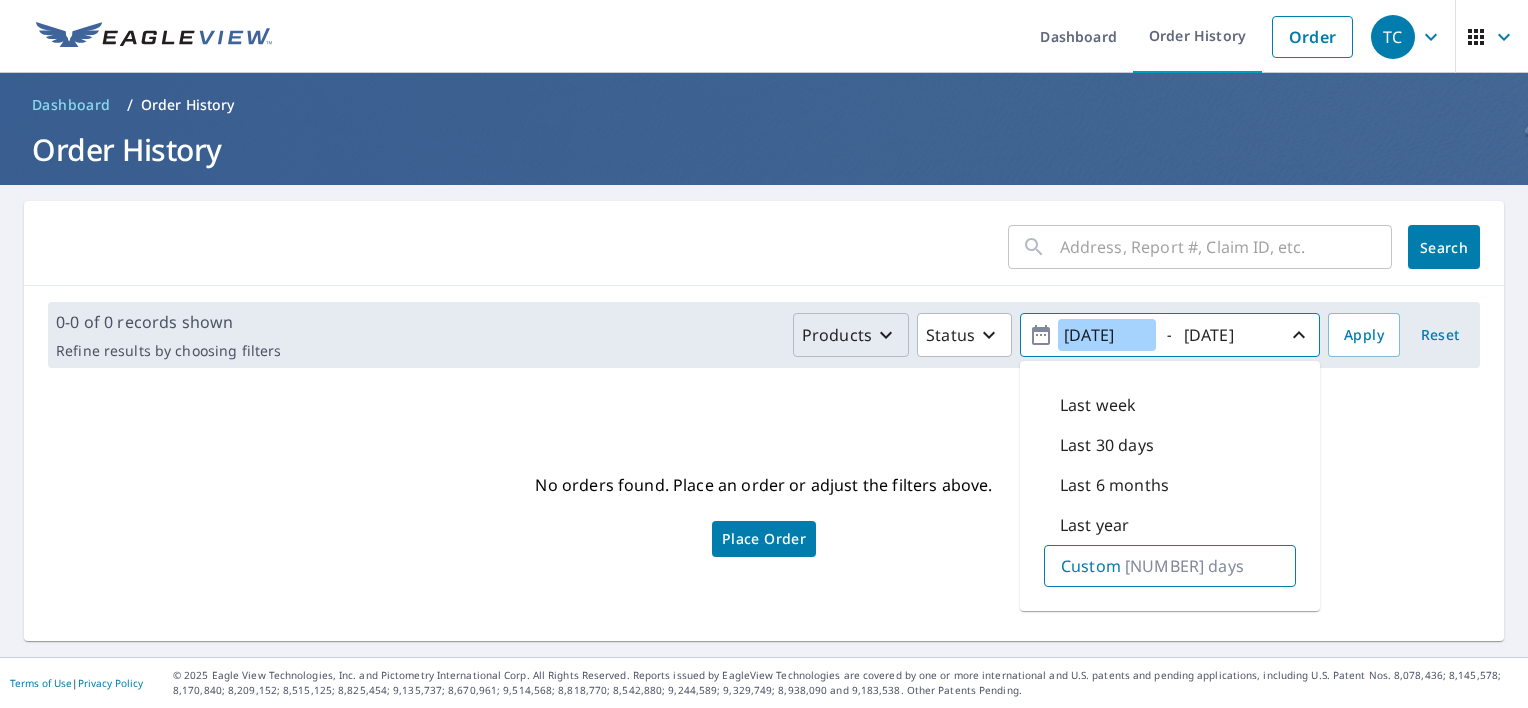 type on "2023/02/07" 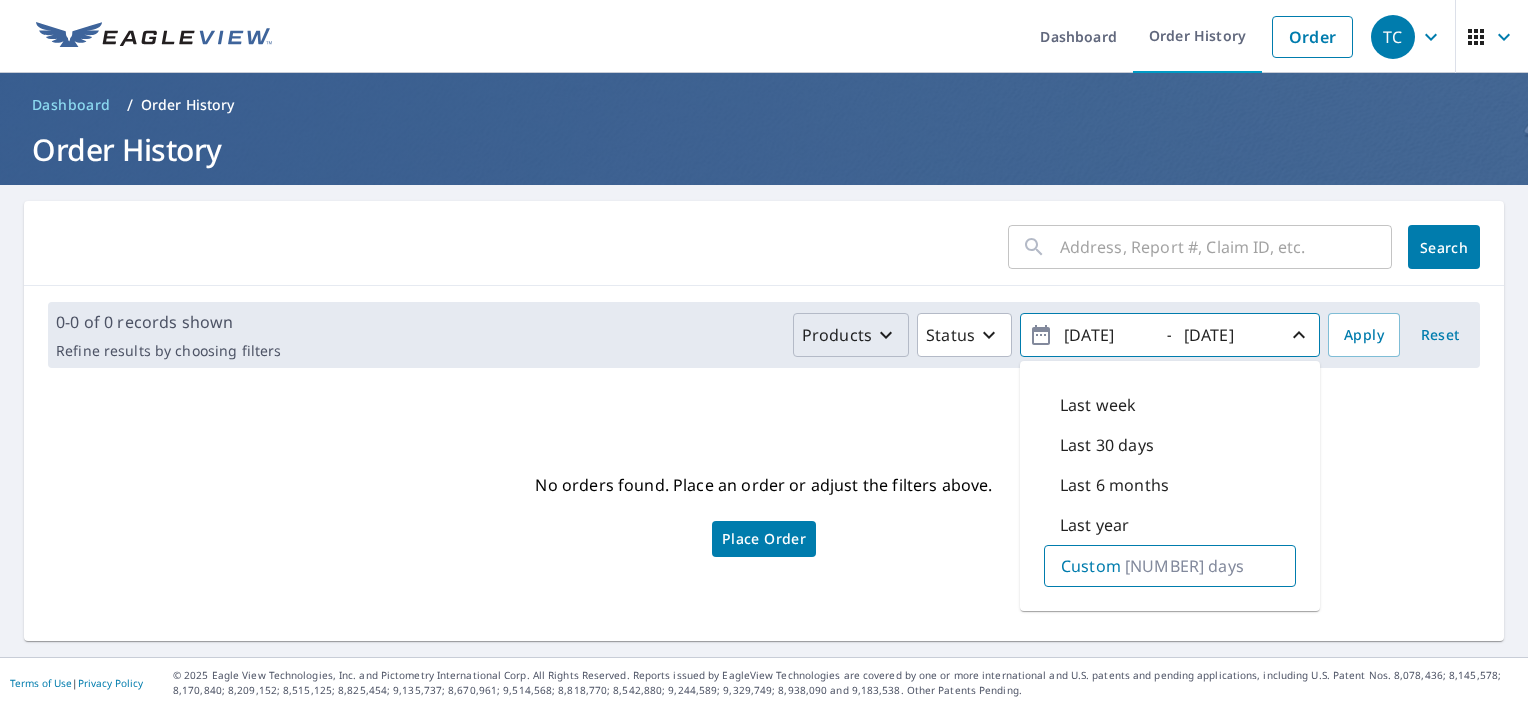 click on "No orders found. Place an order or adjust the filters above. Place Order" at bounding box center (764, 512) 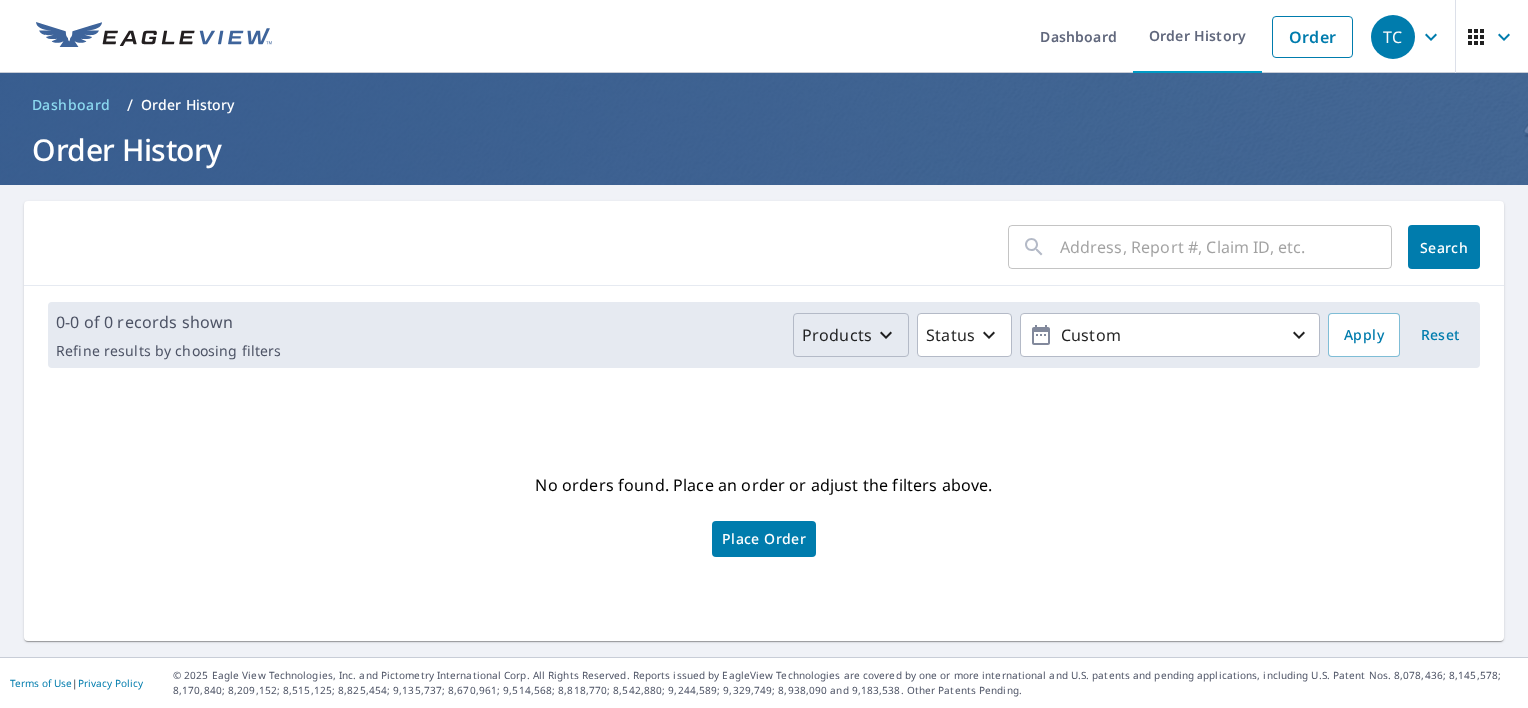 click on "Reset" at bounding box center [1440, 335] 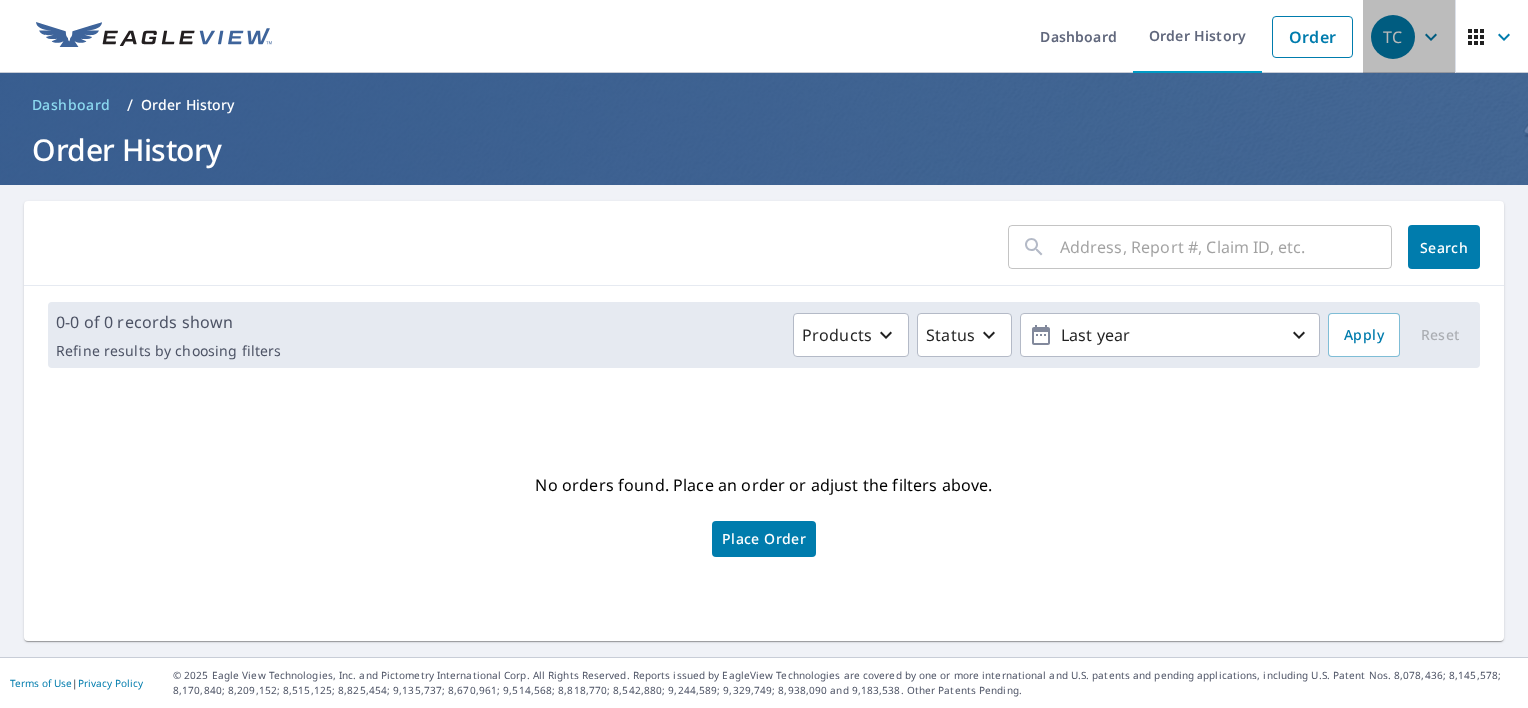 click 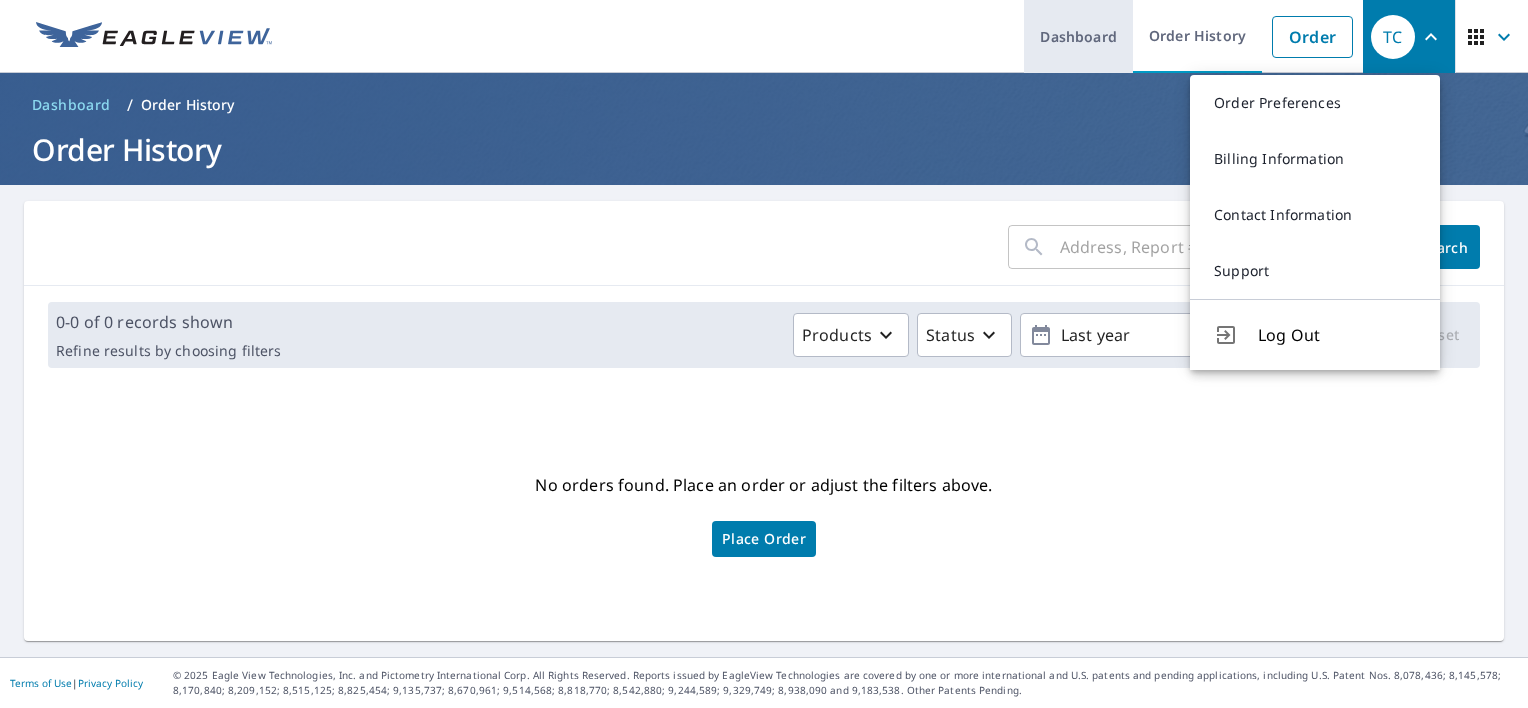 click on "Dashboard" at bounding box center [1078, 36] 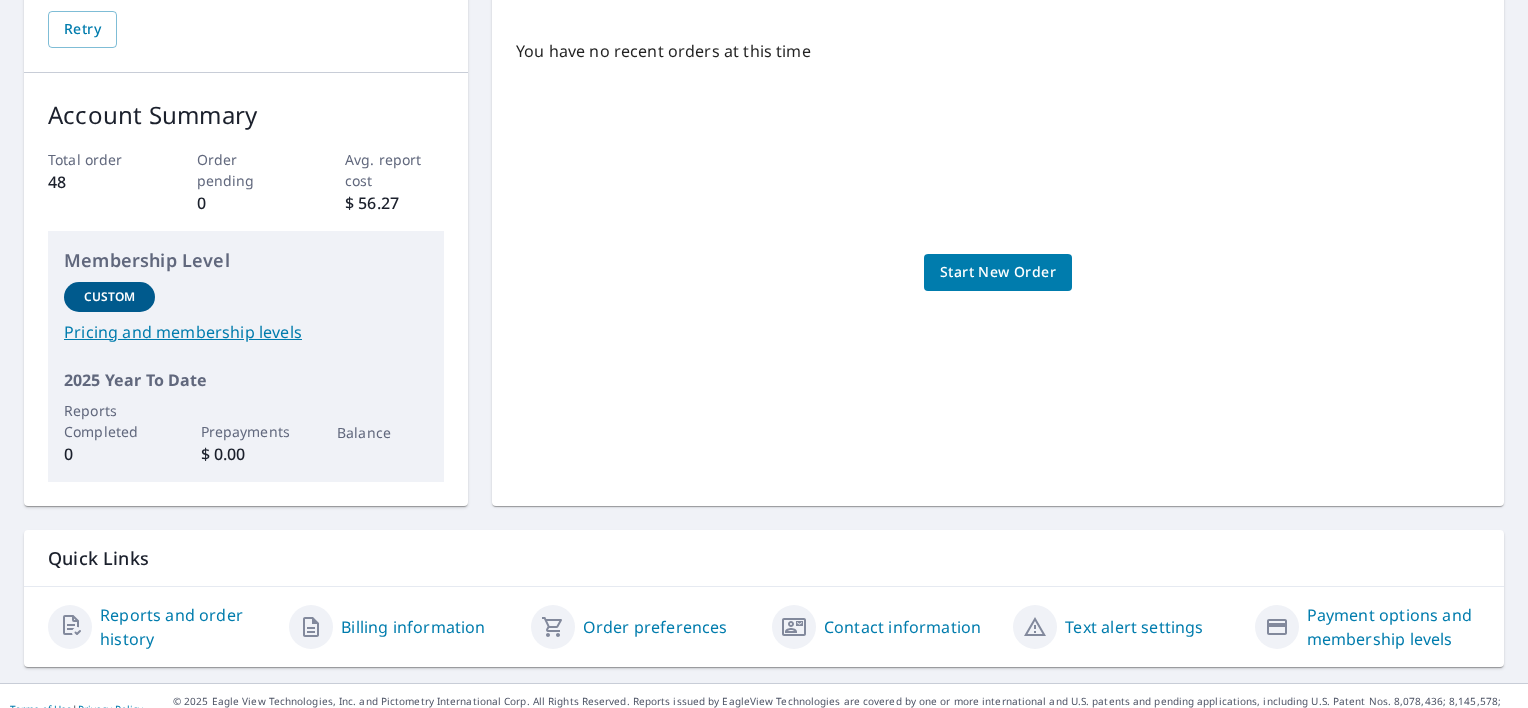 scroll, scrollTop: 279, scrollLeft: 0, axis: vertical 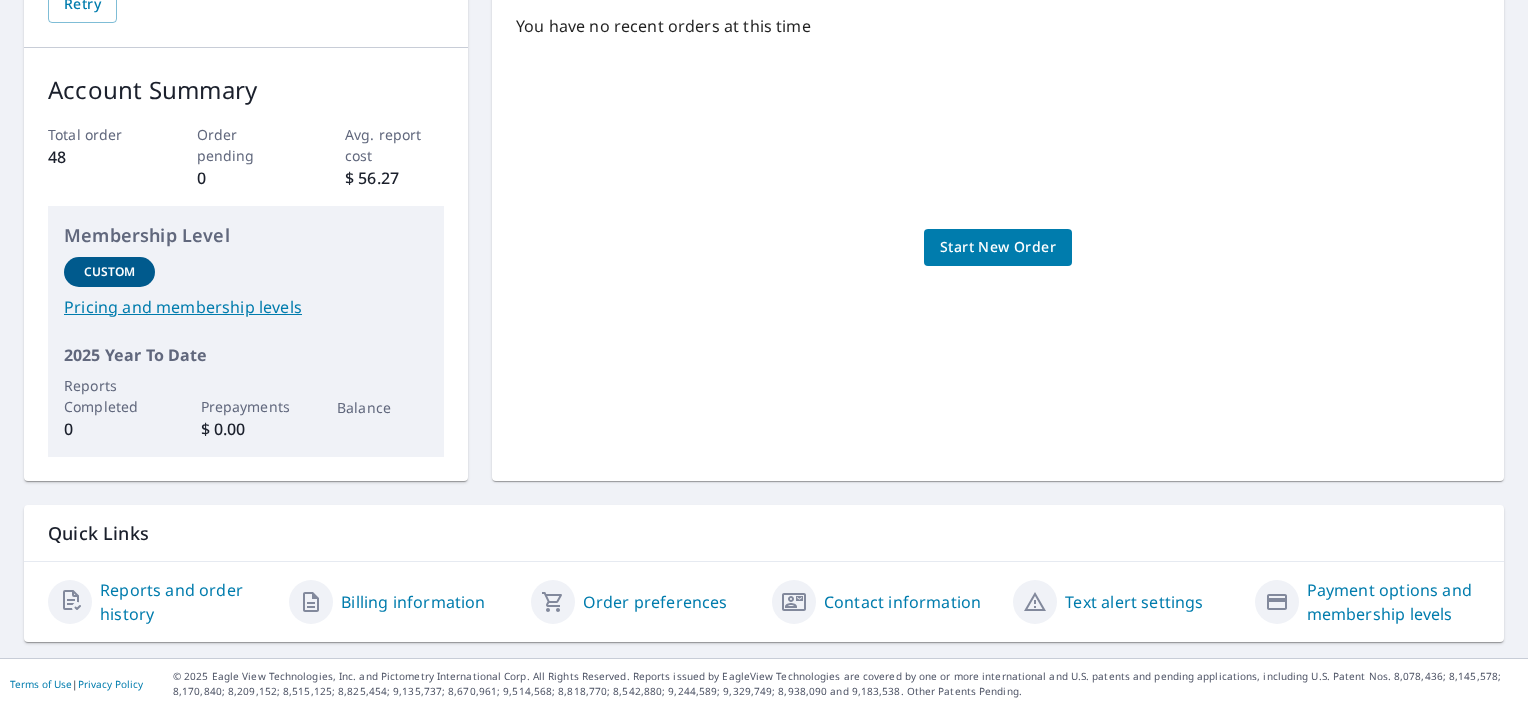 click on "Reports and order history" at bounding box center (186, 602) 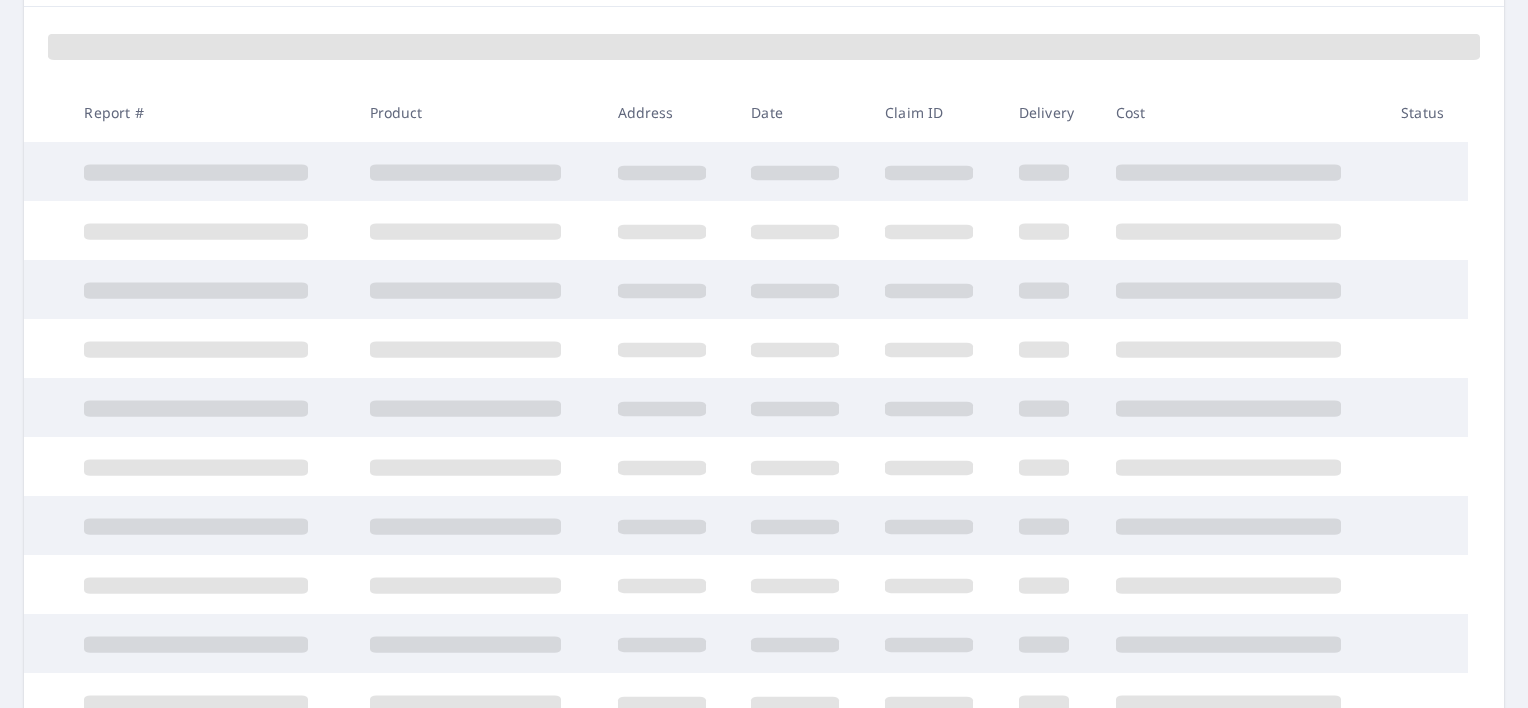 scroll, scrollTop: 0, scrollLeft: 0, axis: both 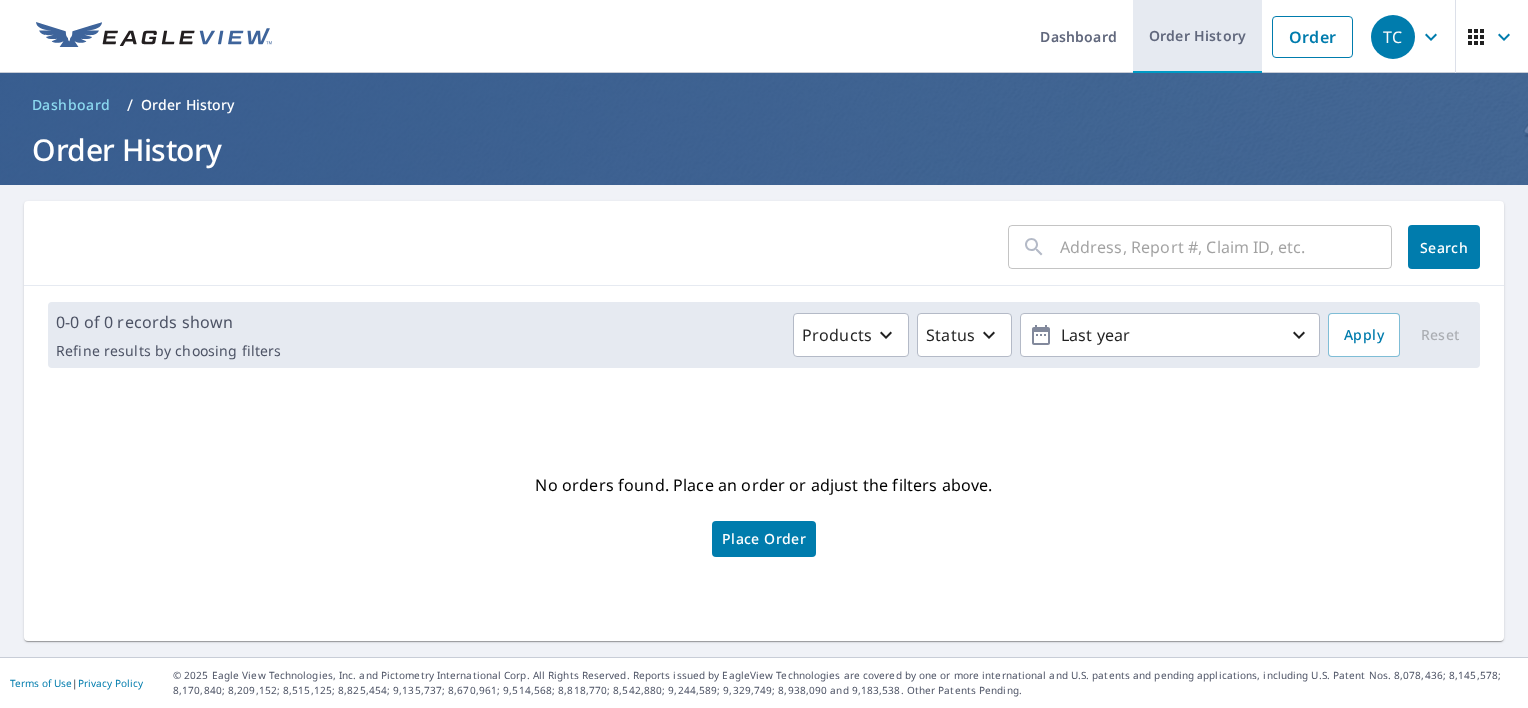 click on "Order History" at bounding box center [1197, 36] 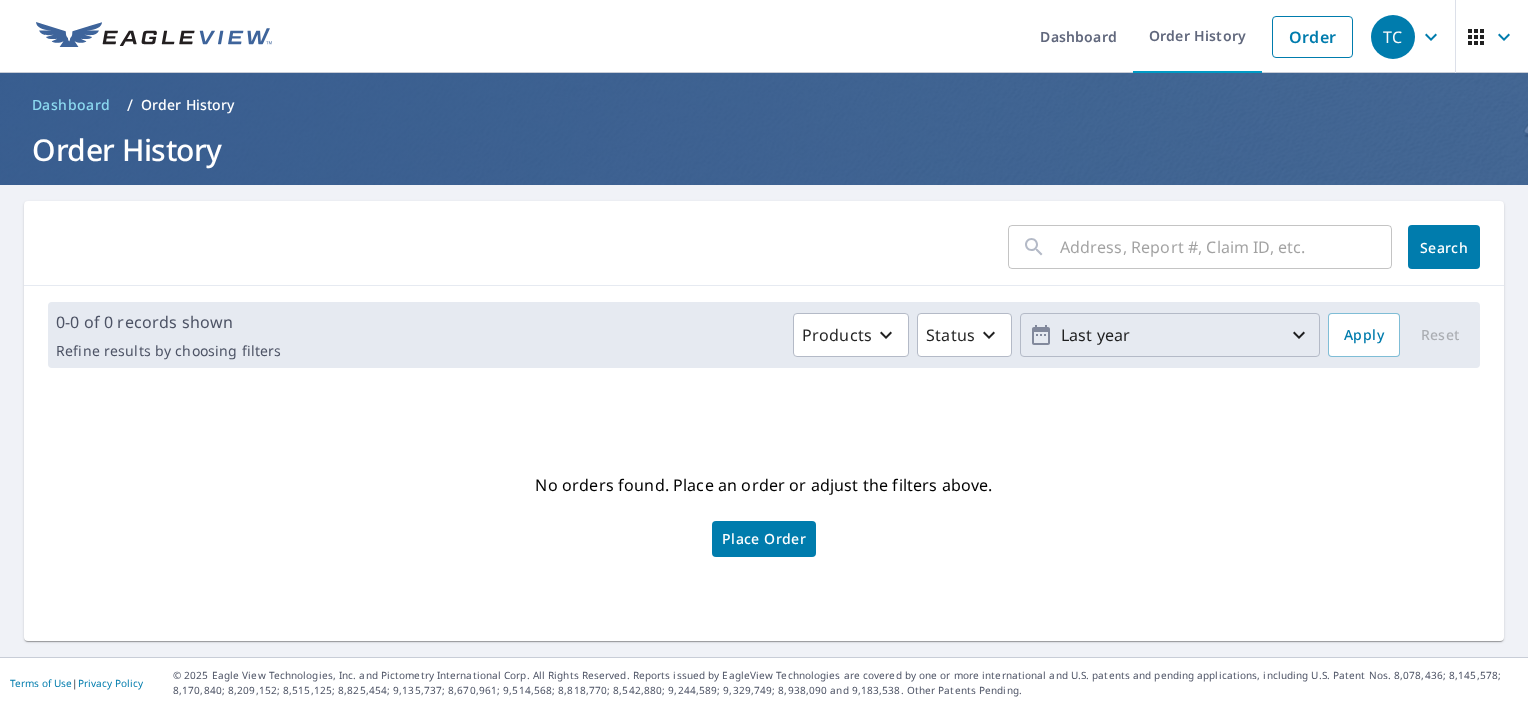 click on "Last year" at bounding box center (1170, 335) 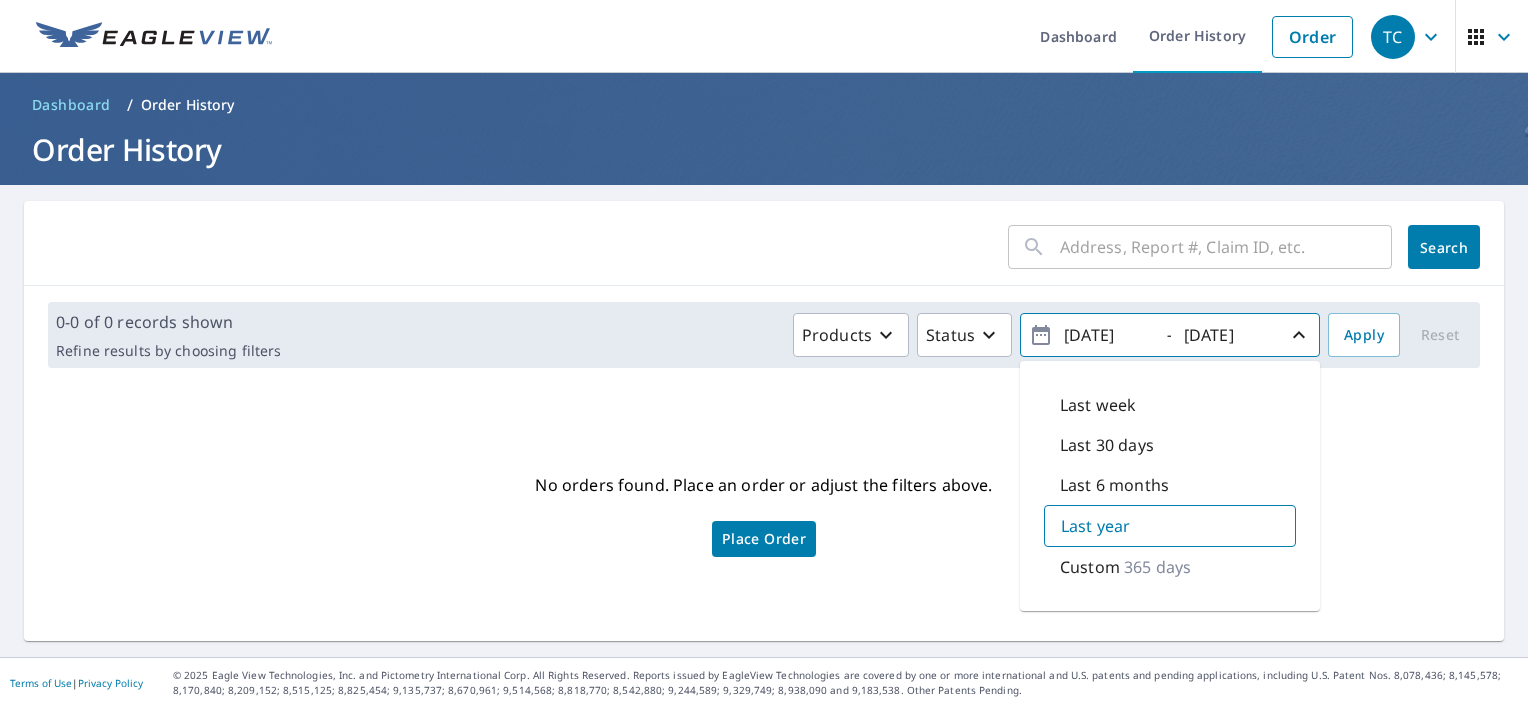 click on "Custom" at bounding box center [1090, 567] 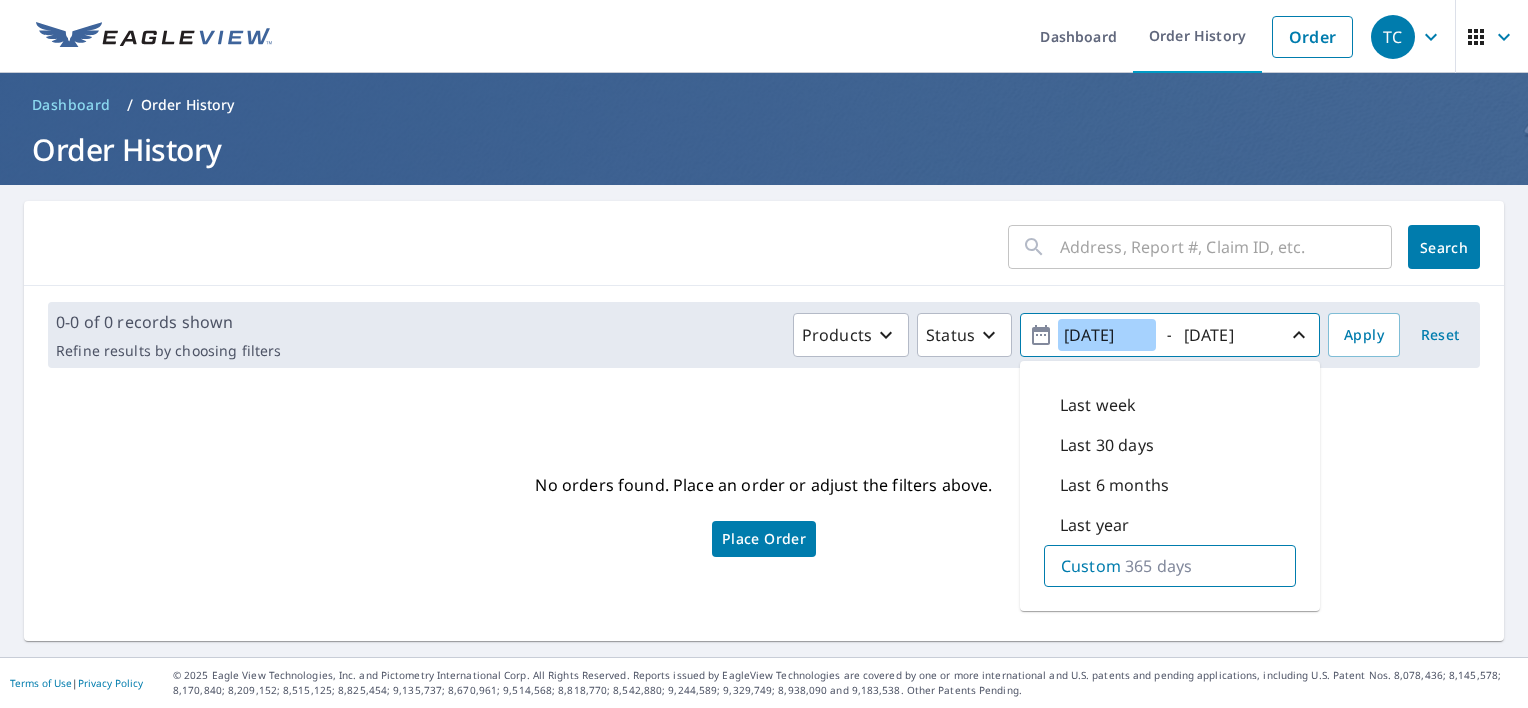 click on "2024/08/07" at bounding box center (1107, 335) 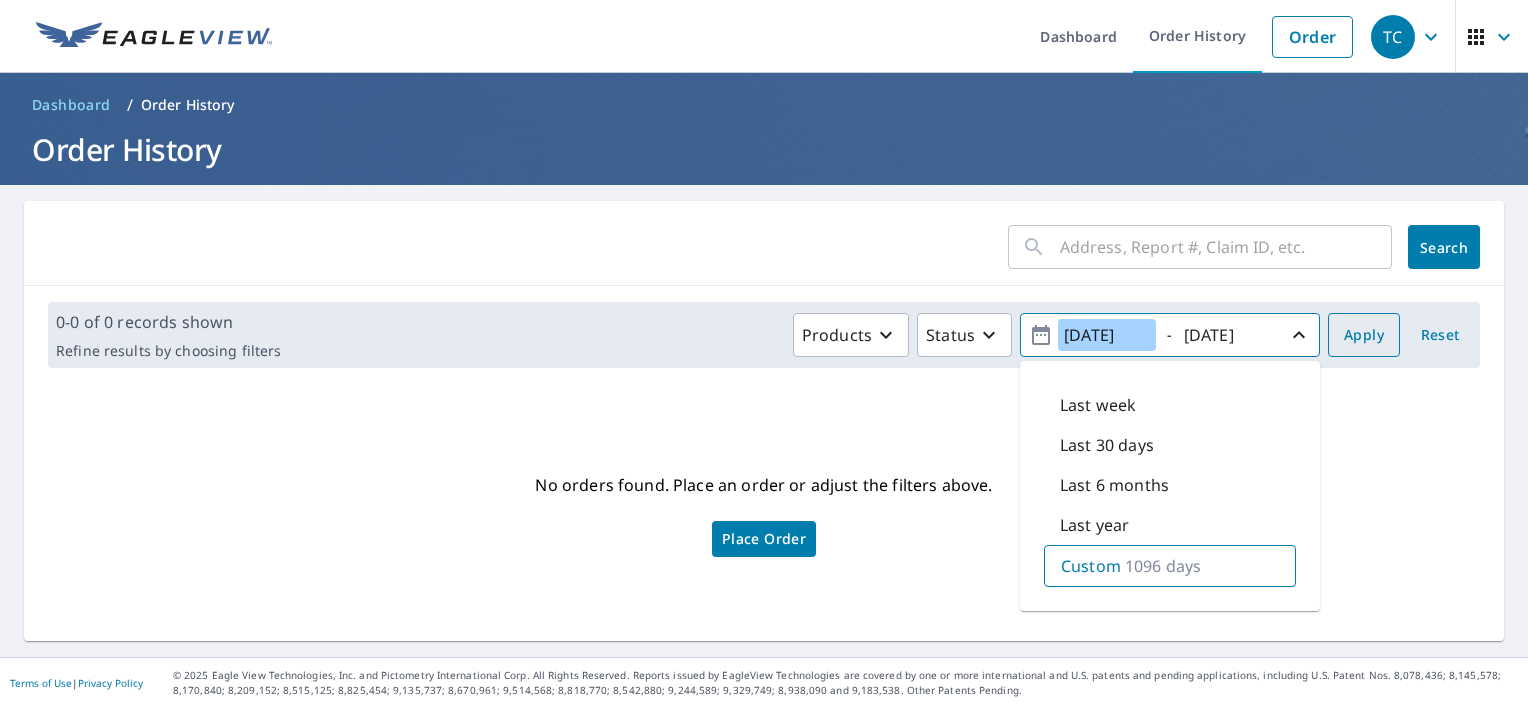 type on "2022/08/07" 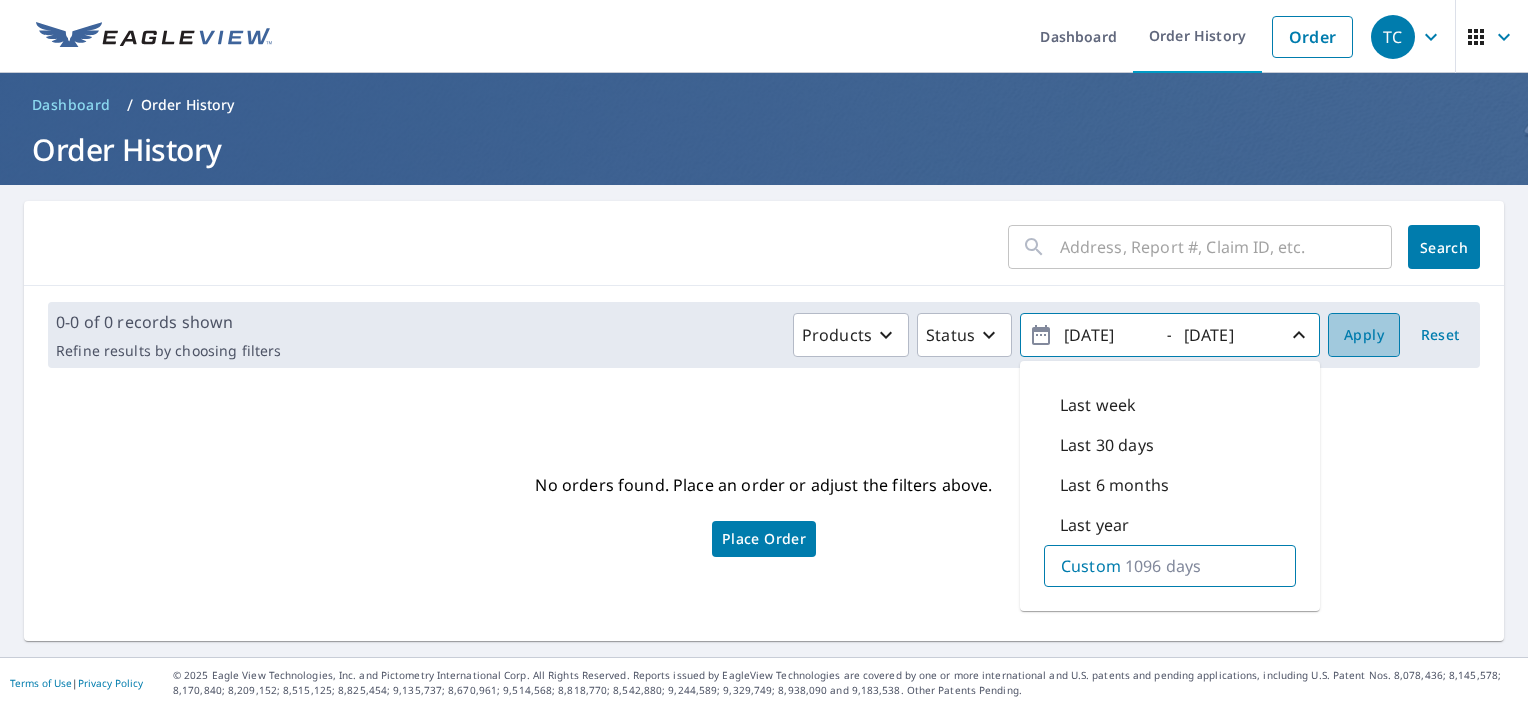 click on "Apply" at bounding box center (1364, 335) 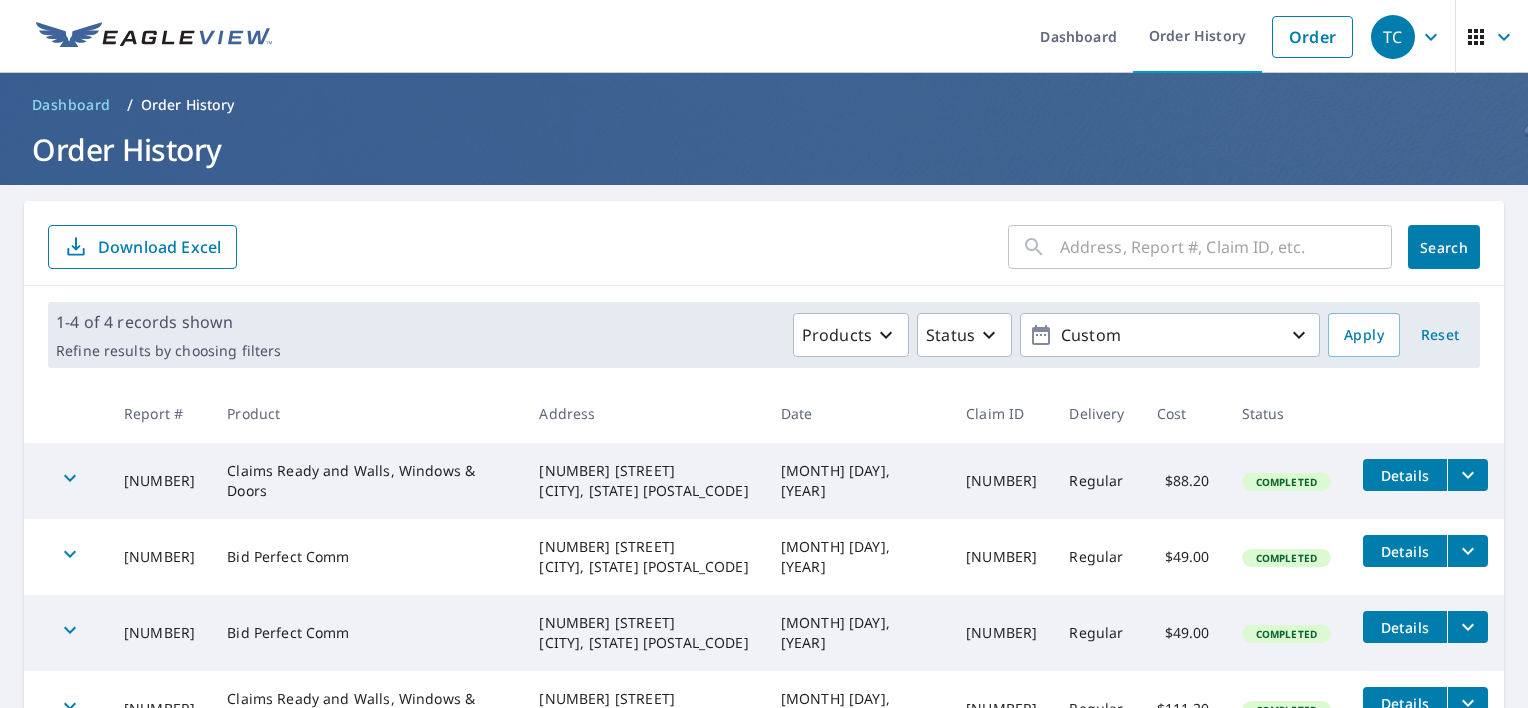 scroll, scrollTop: 105, scrollLeft: 0, axis: vertical 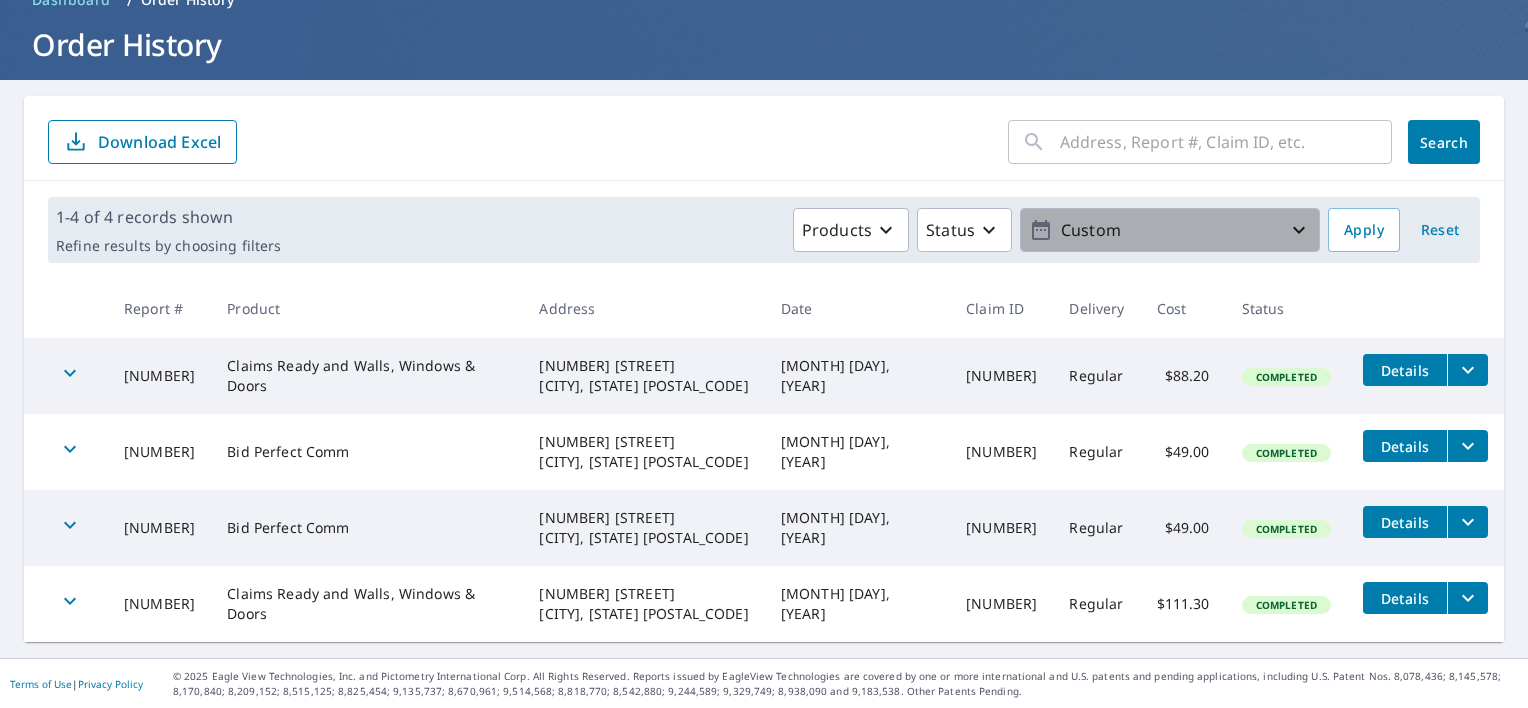click 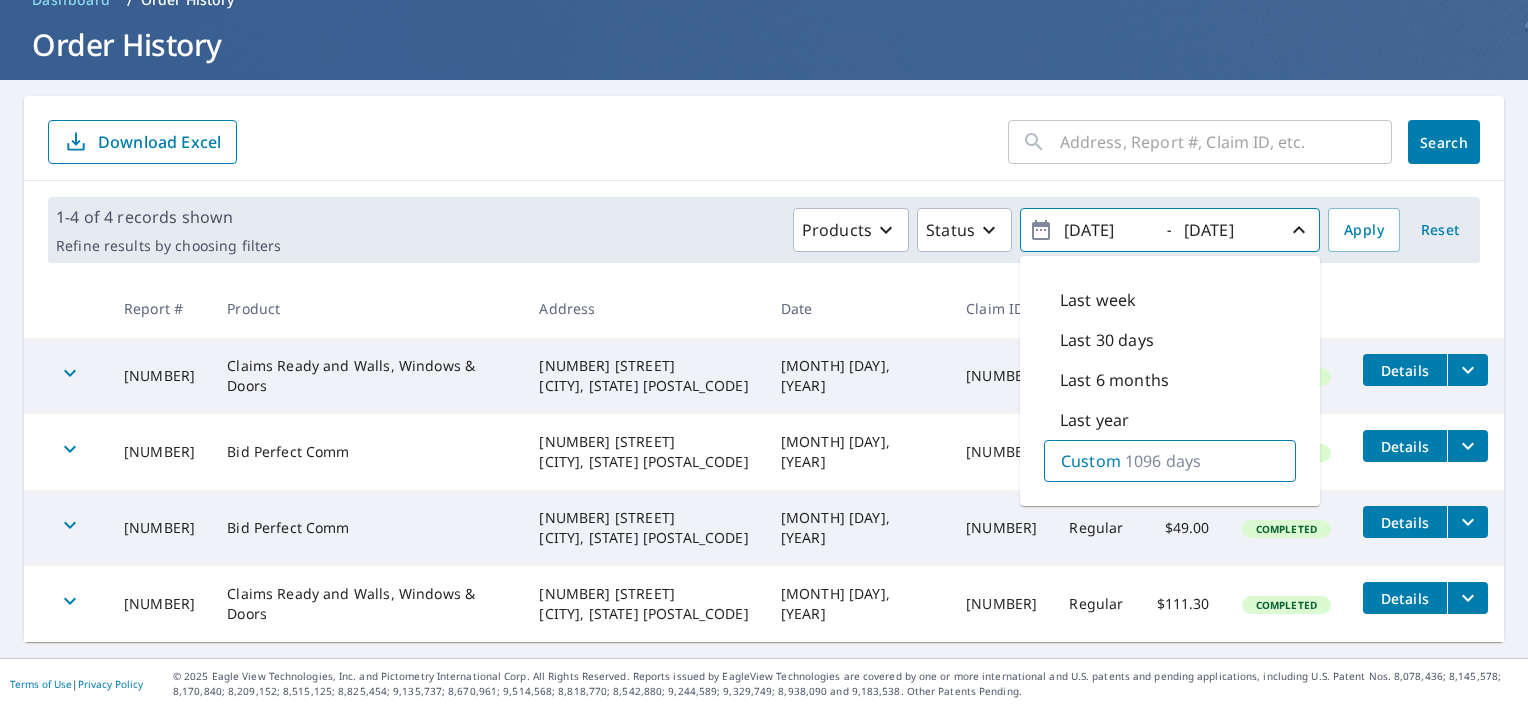 click on "2022/08/07" at bounding box center [1107, 230] 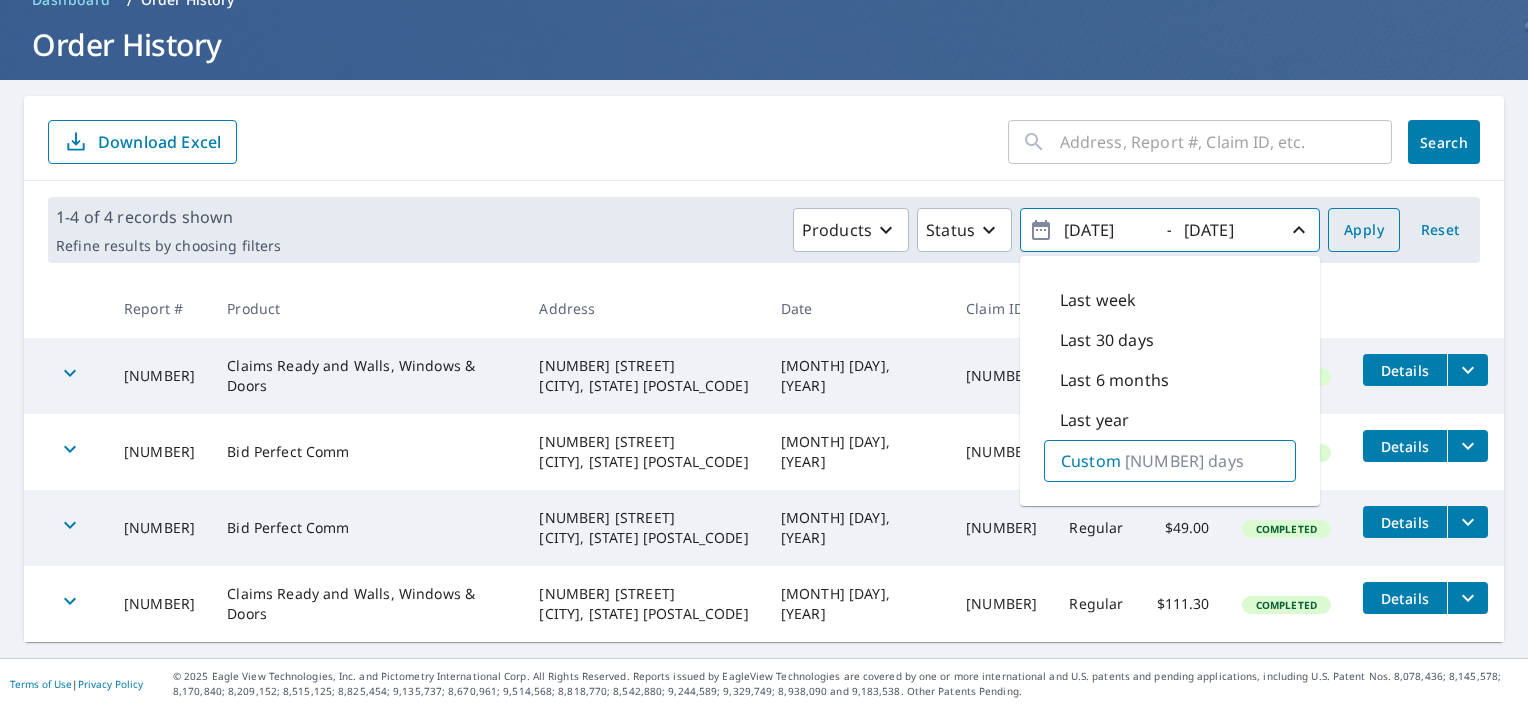 type on "2020/08/07" 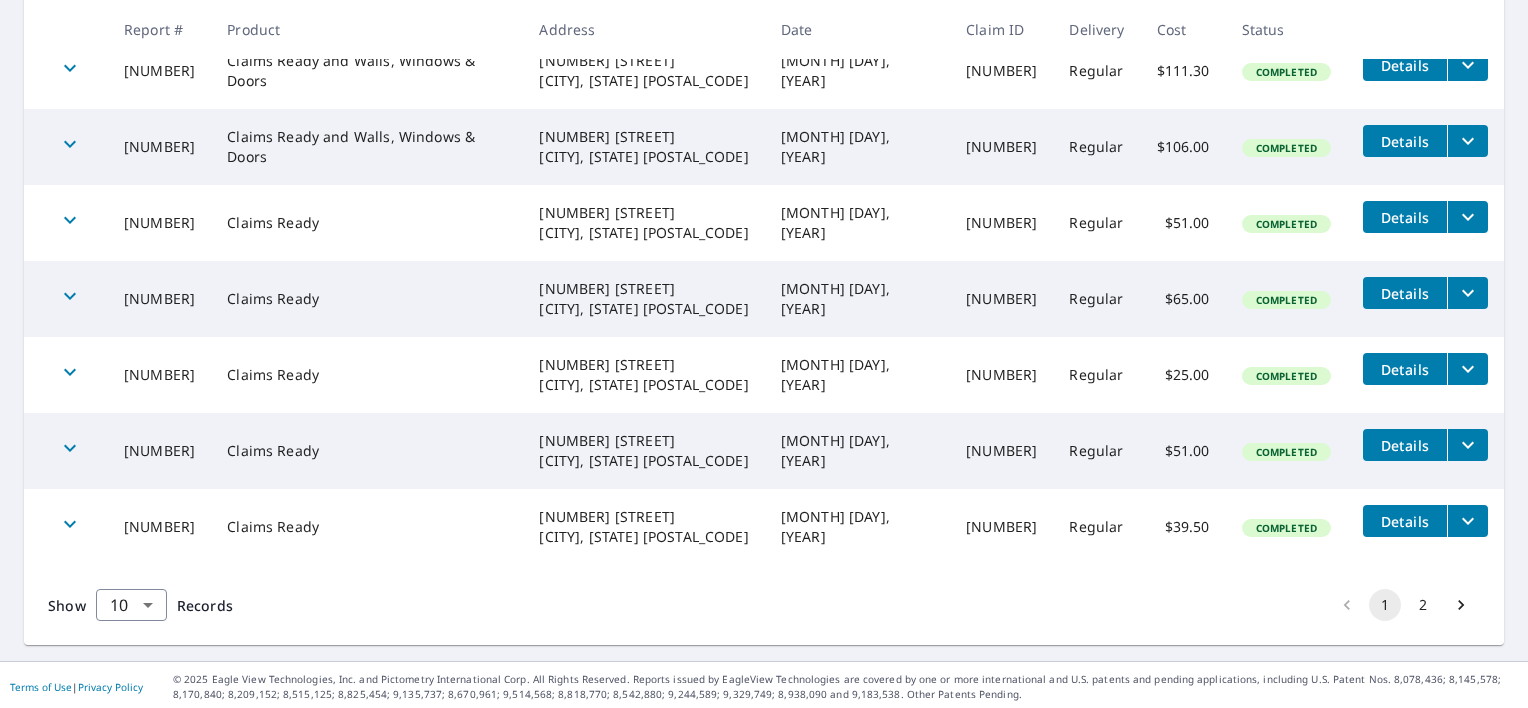 scroll, scrollTop: 641, scrollLeft: 0, axis: vertical 